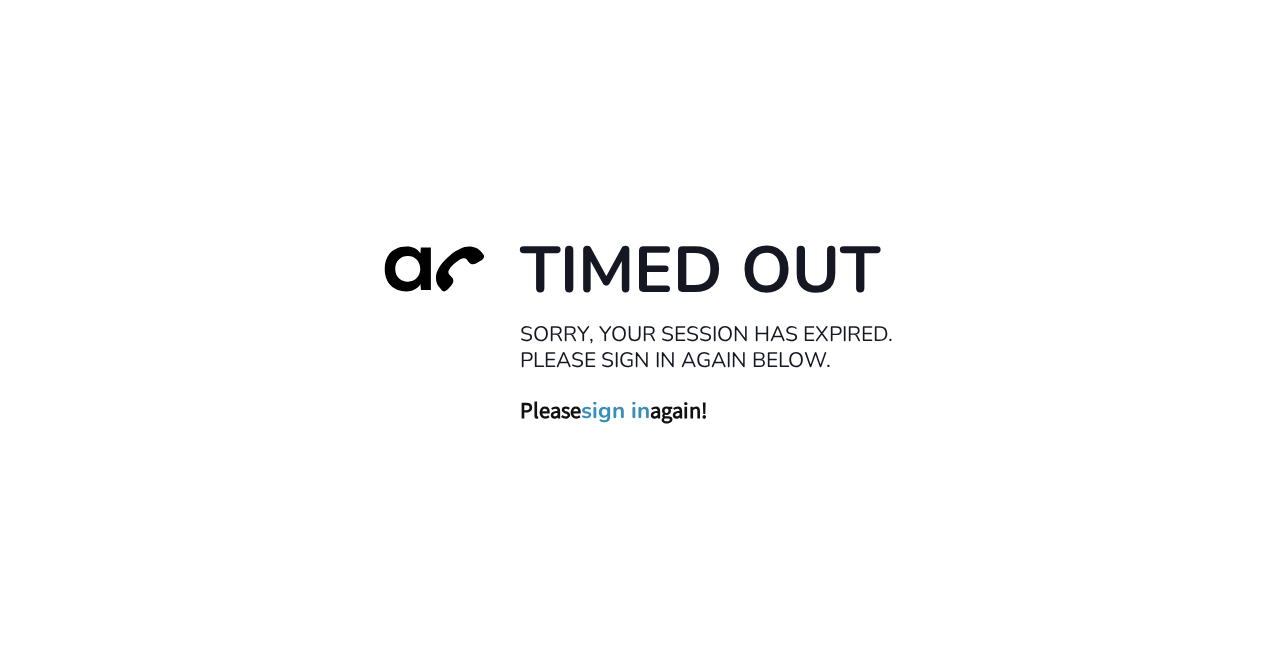 scroll, scrollTop: 0, scrollLeft: 0, axis: both 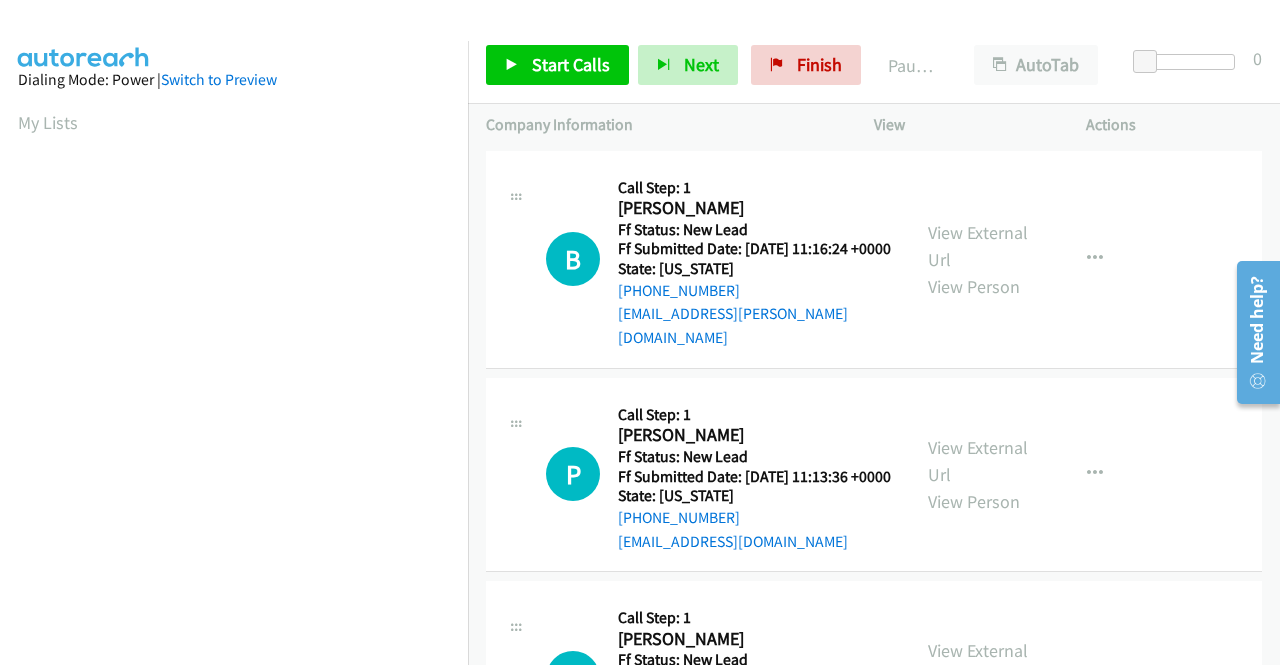 click on "B
Callback Scheduled
Call Step: 1
[PERSON_NAME]
America/New_York
Ff Status: New Lead
Ff Submitted Date: [DATE] 11:16:24 +0000
State: [US_STATE]
[PHONE_NUMBER]
[EMAIL_ADDRESS][PERSON_NAME][DOMAIN_NAME]
Call was successful?
View External Url
View Person
View External Url
Email
Schedule/Manage Callback
Skip Call
Add to do not call list" at bounding box center (874, 259) 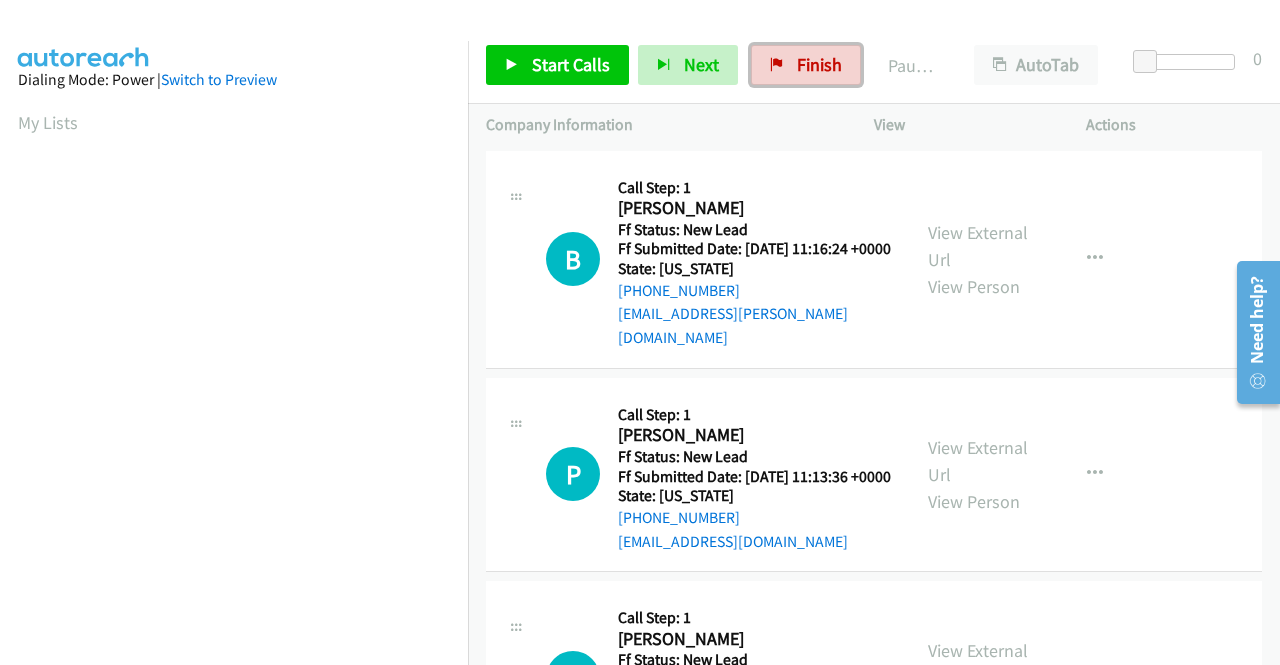 drag, startPoint x: 821, startPoint y: 61, endPoint x: 711, endPoint y: 104, distance: 118.10589 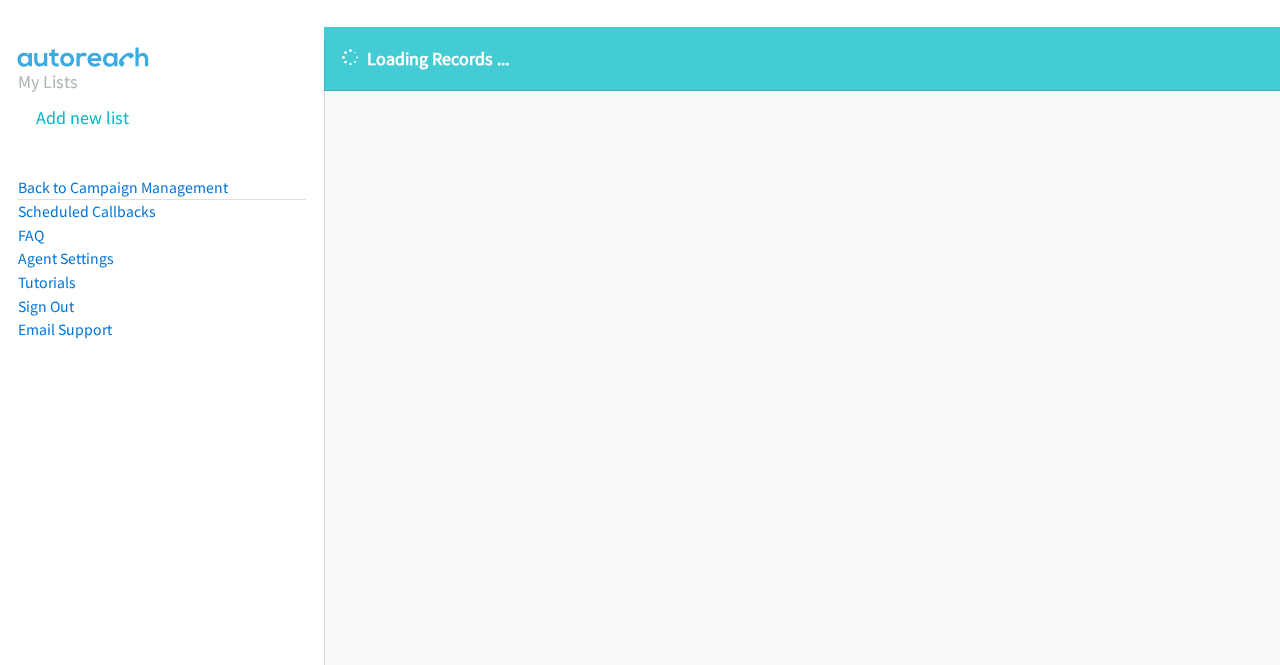 scroll, scrollTop: 0, scrollLeft: 0, axis: both 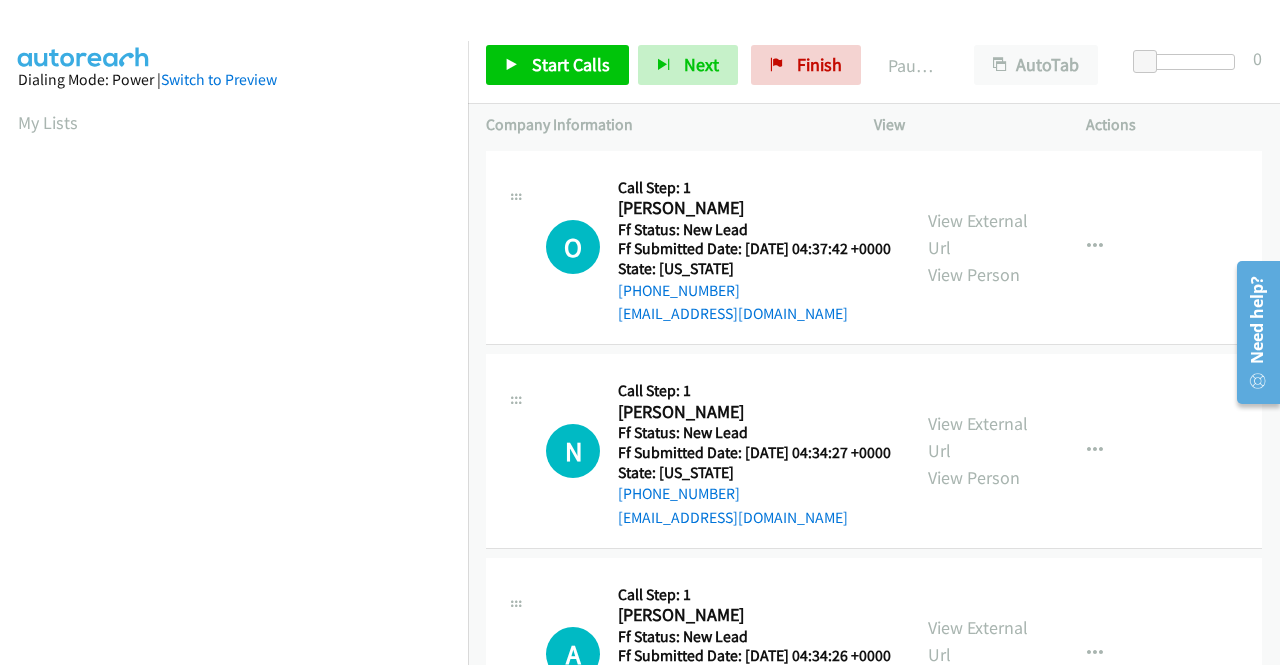 click on "O
Callback Scheduled
Call Step: 1
Olushola Soyoye
America/New_York
Ff Status: New Lead
Ff Submitted Date: 2025-07-17 04:37:42 +0000
State: Maryland
+1 217-721-8528
olusholasoyoye@gmail.com
Call was successful?
View External Url
View Person
View External Url
Email
Schedule/Manage Callback
Skip Call
Add to do not call list" at bounding box center (874, 248) 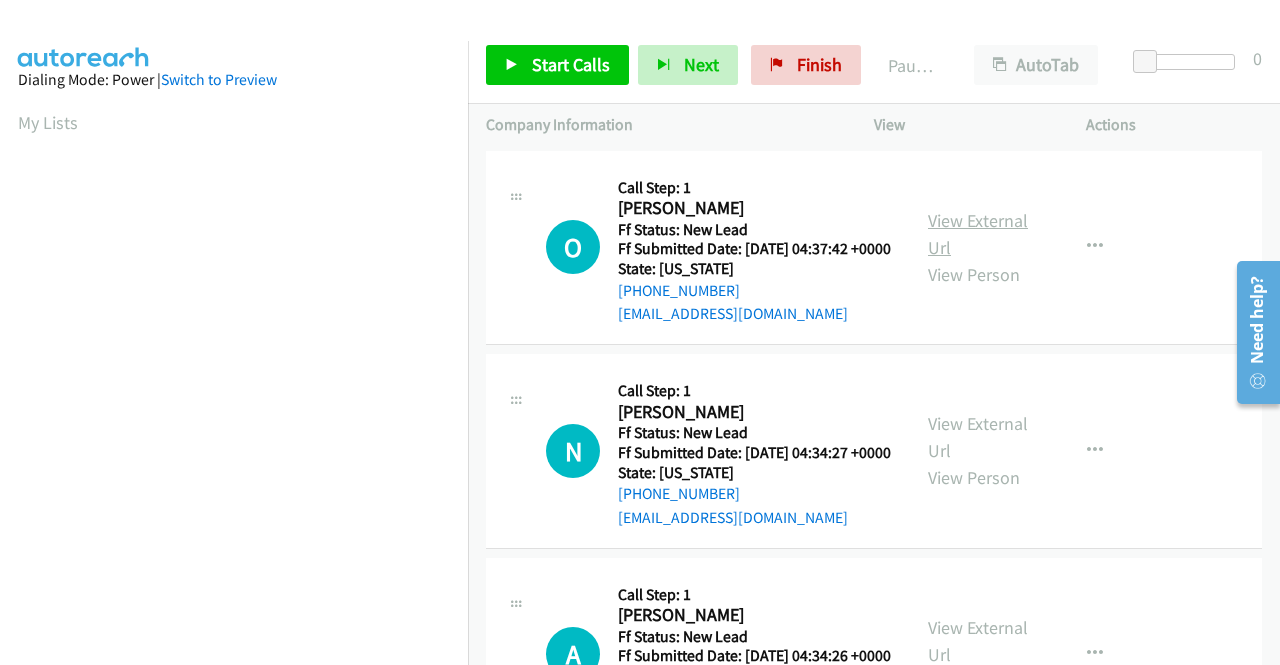 click on "View External Url" at bounding box center (978, 234) 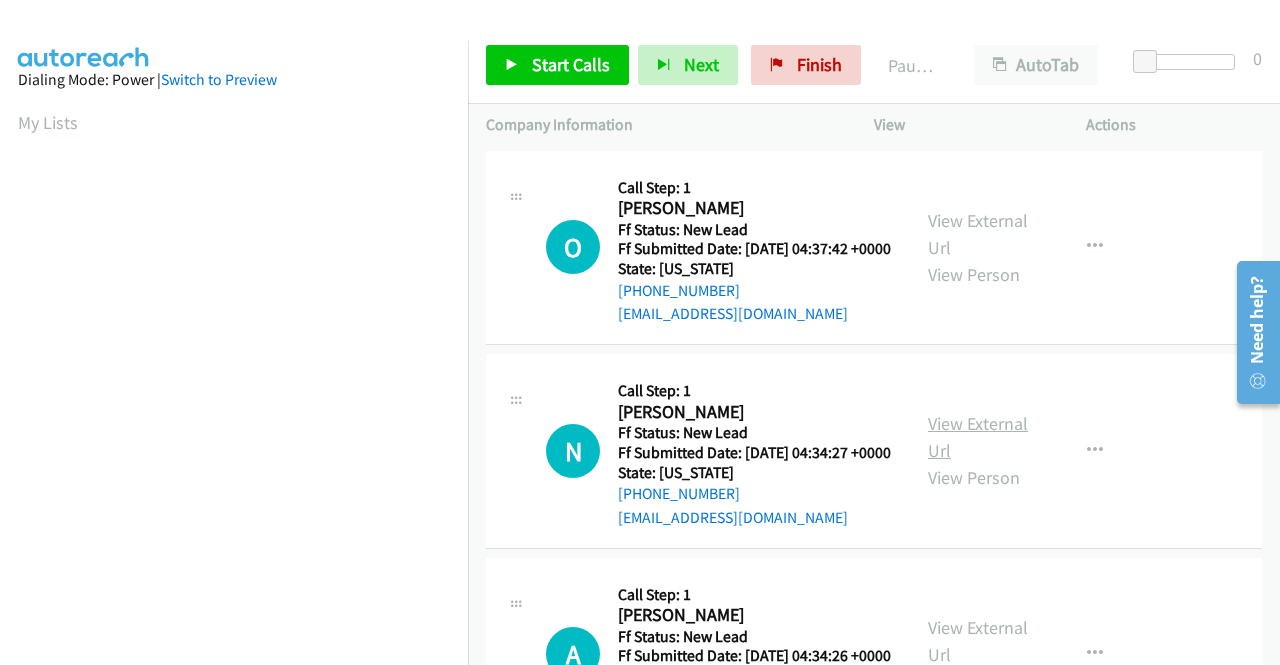 click on "View External Url" at bounding box center [978, 437] 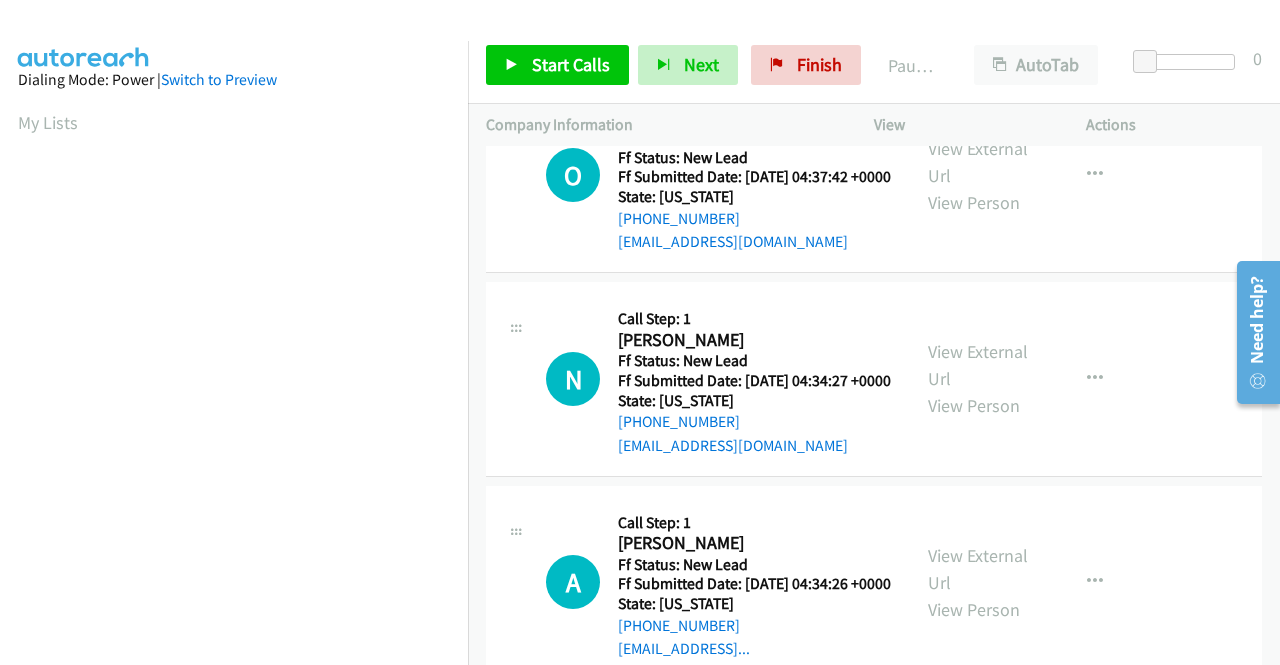 scroll, scrollTop: 100, scrollLeft: 0, axis: vertical 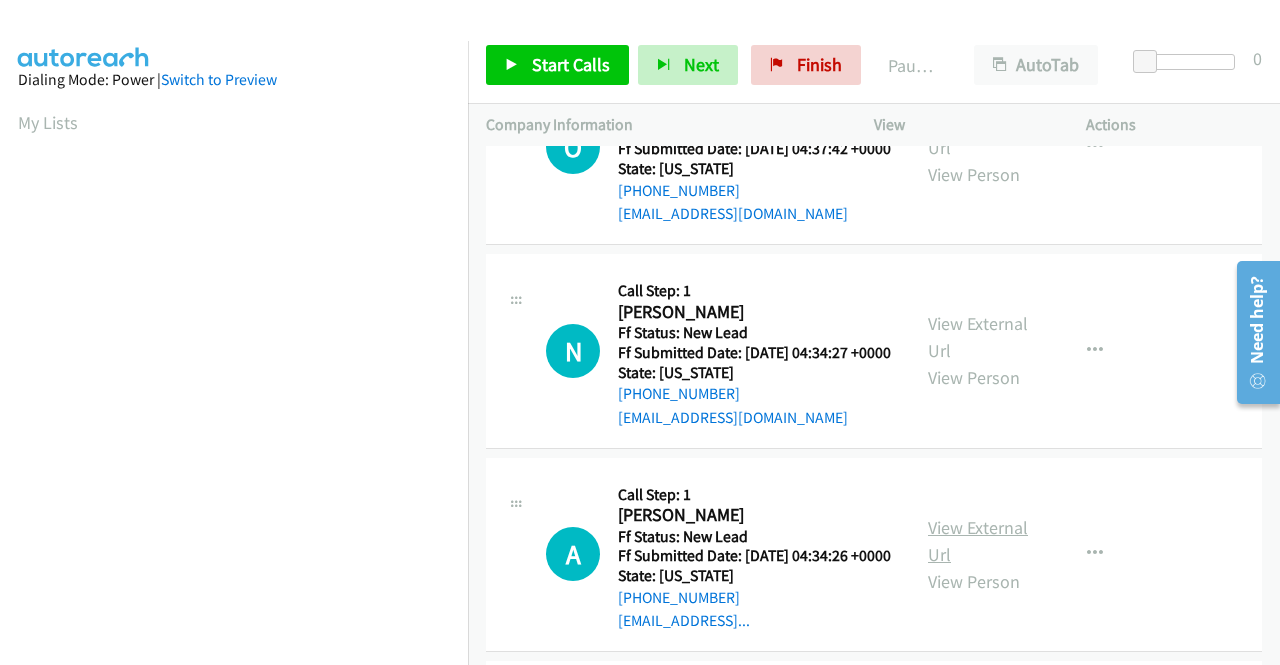 click on "View External Url" at bounding box center [978, 541] 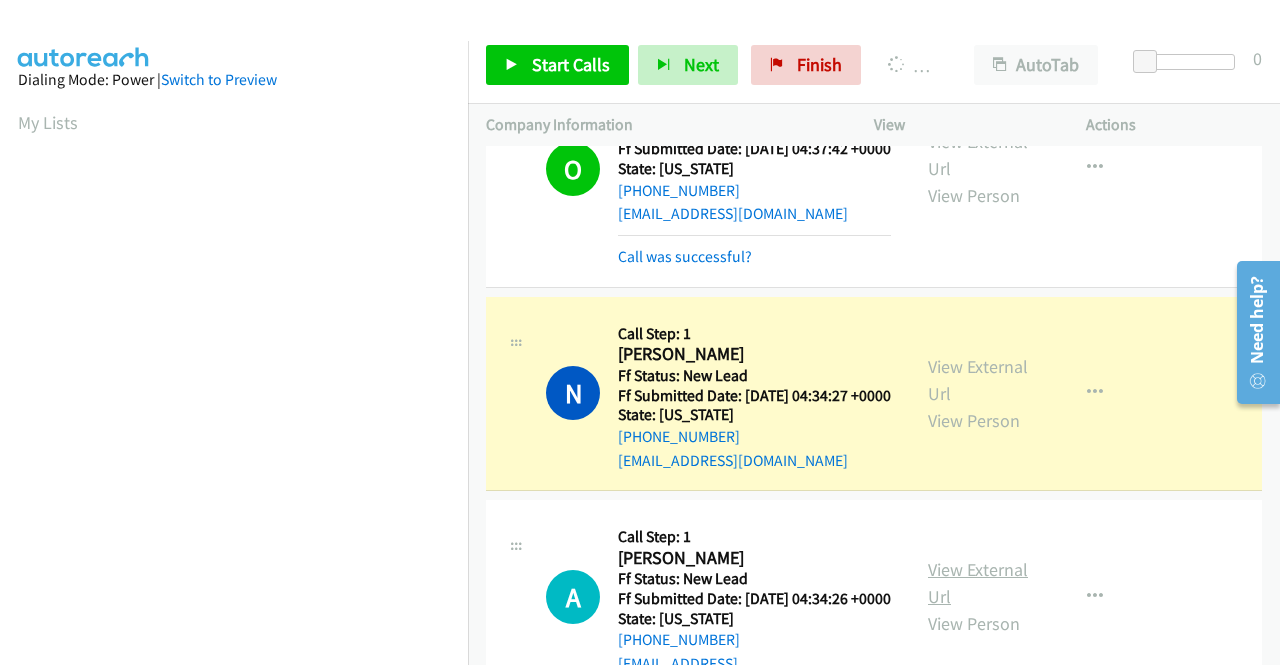 scroll, scrollTop: 456, scrollLeft: 0, axis: vertical 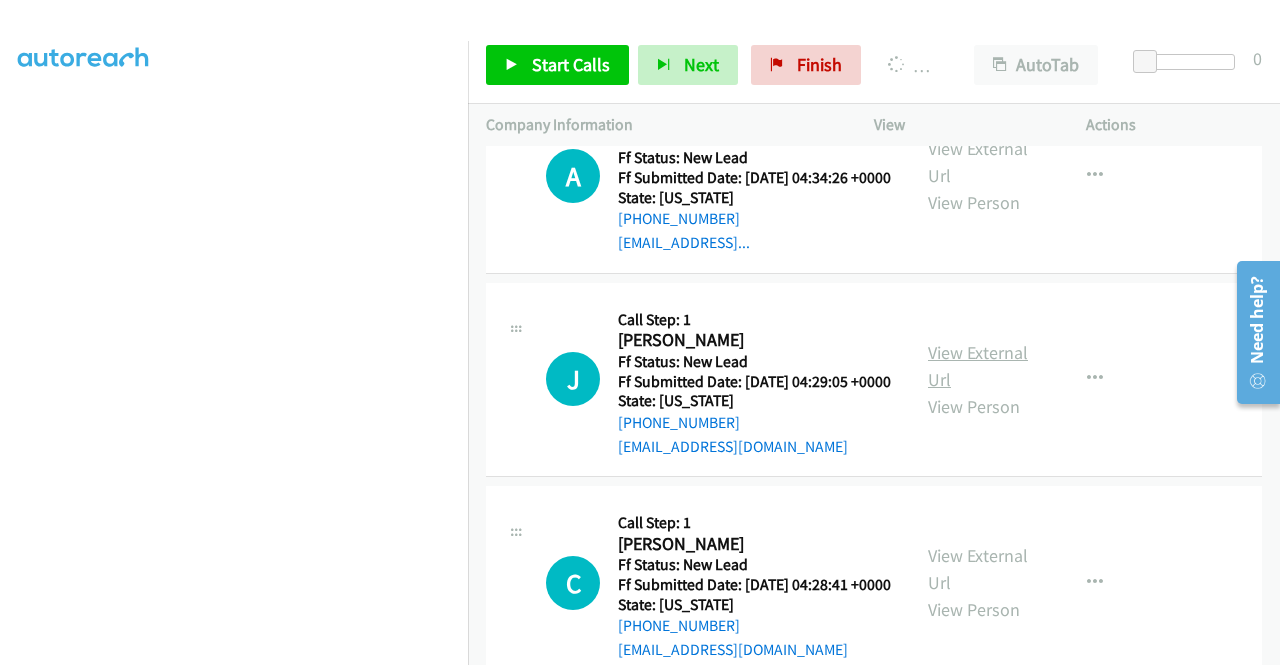 click on "View External Url" at bounding box center (978, 366) 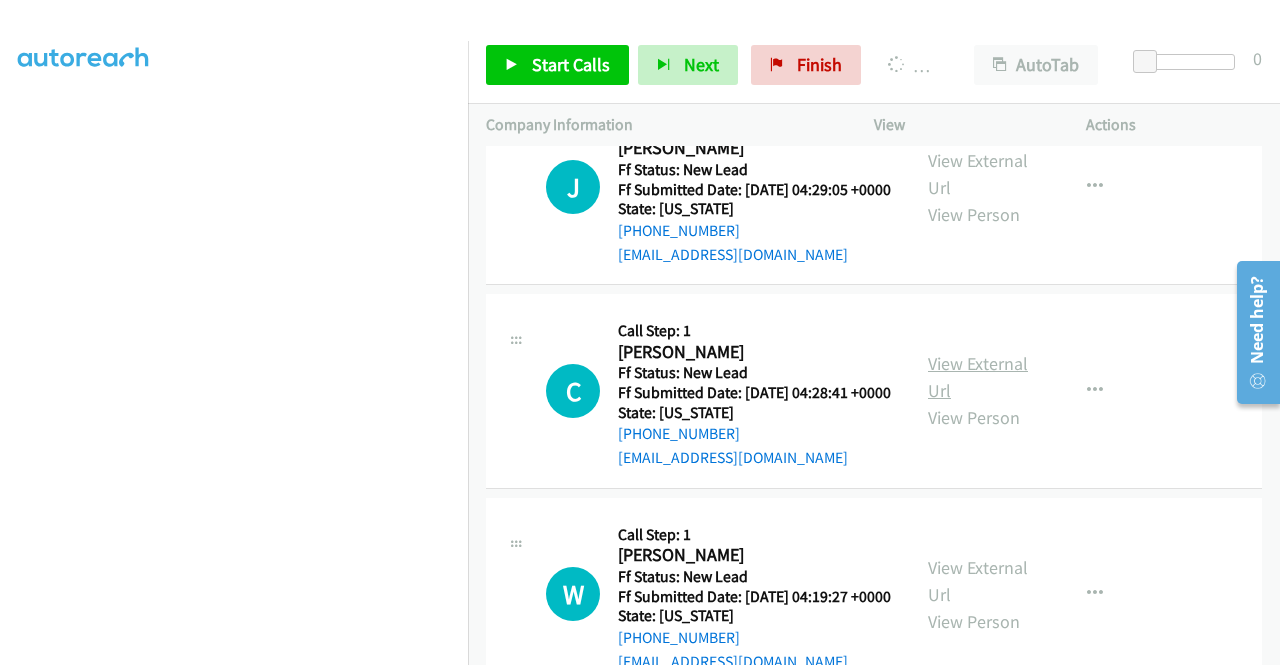 scroll, scrollTop: 721, scrollLeft: 0, axis: vertical 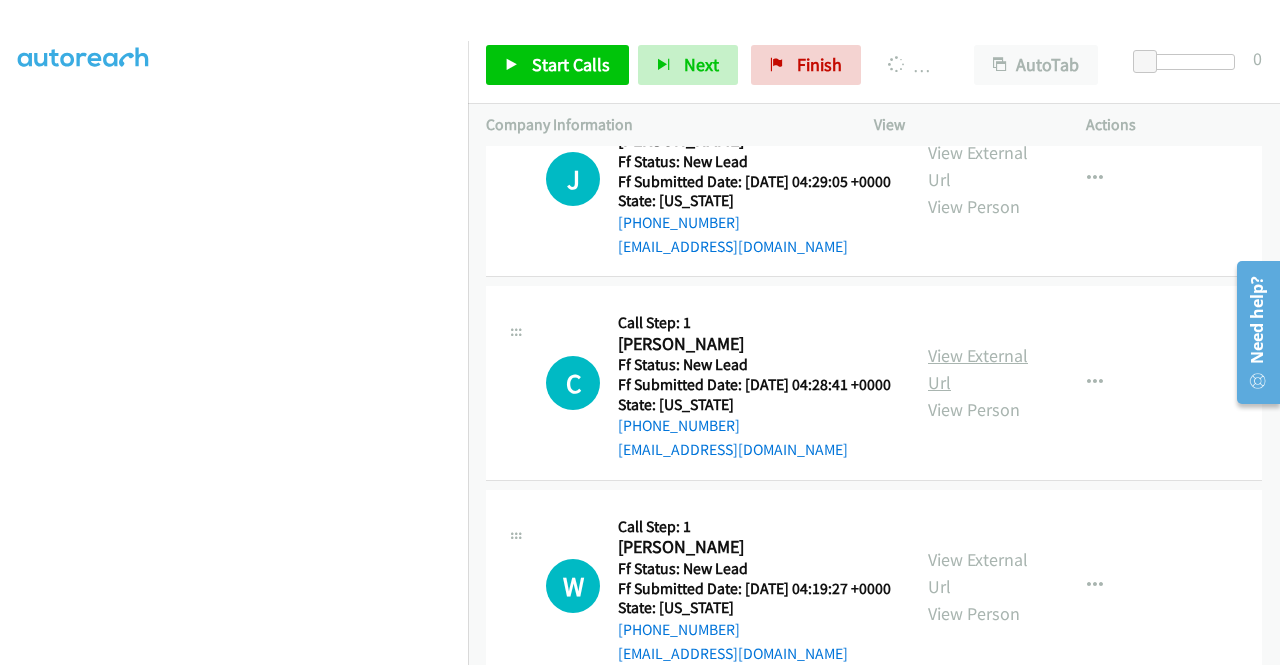 click on "View External Url" at bounding box center (978, 369) 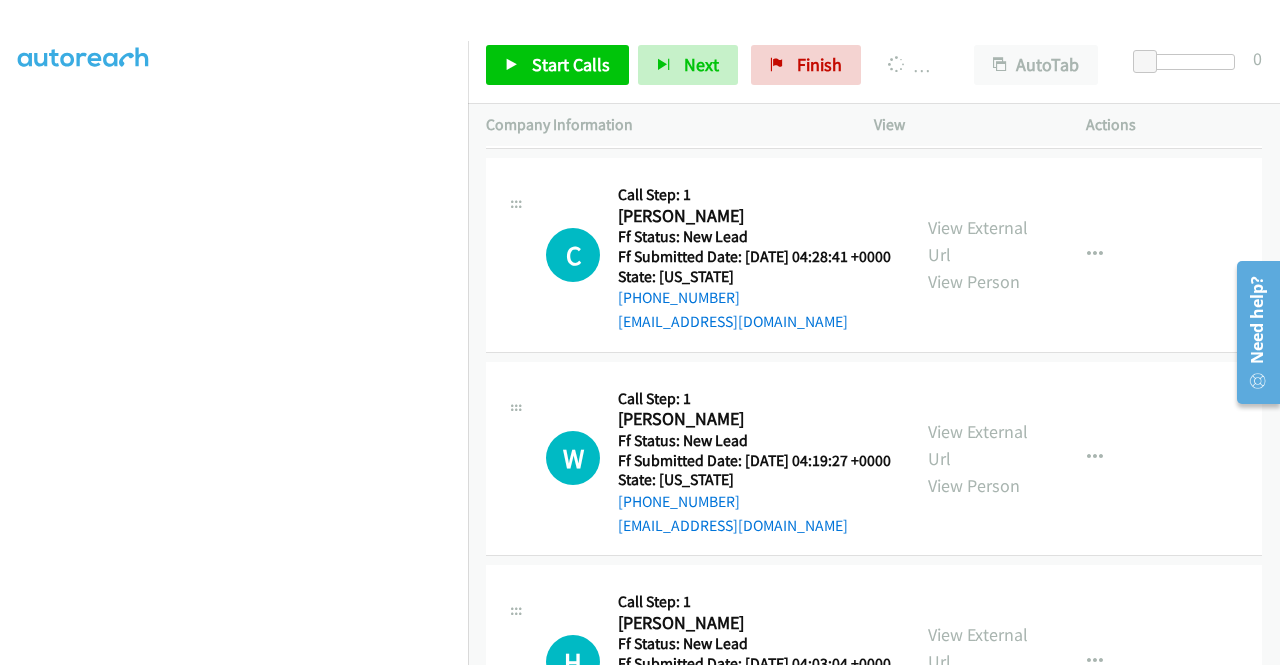 scroll, scrollTop: 921, scrollLeft: 0, axis: vertical 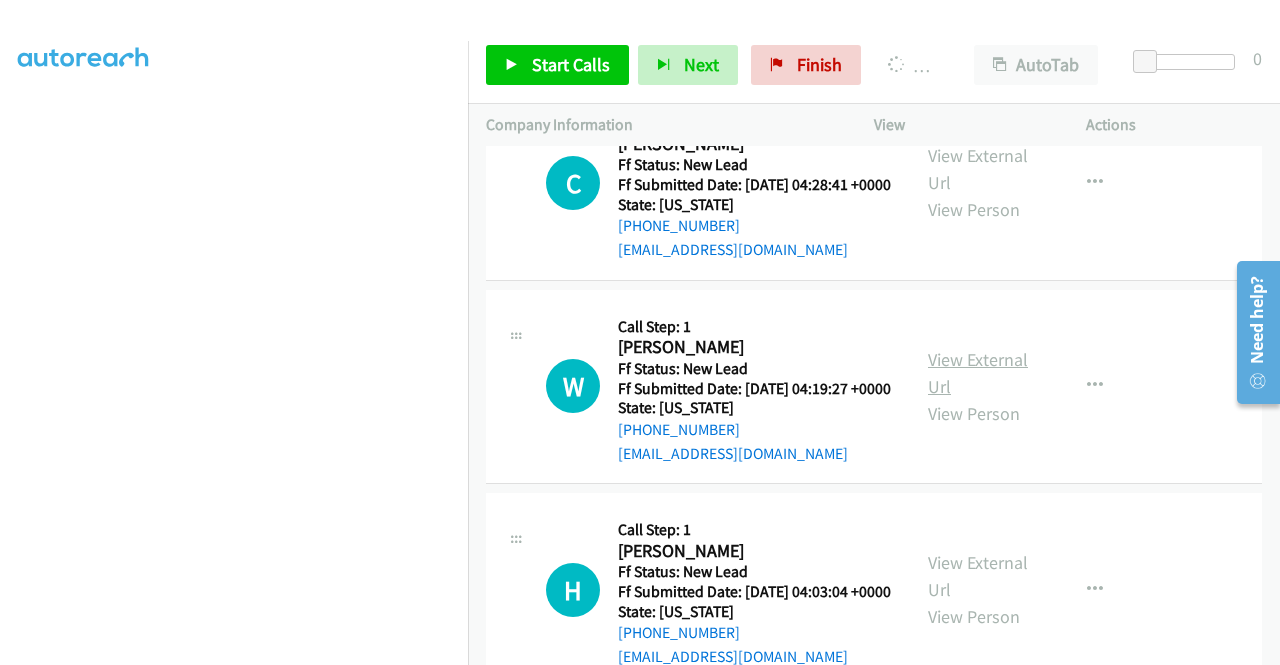 click on "View External Url" at bounding box center [978, 373] 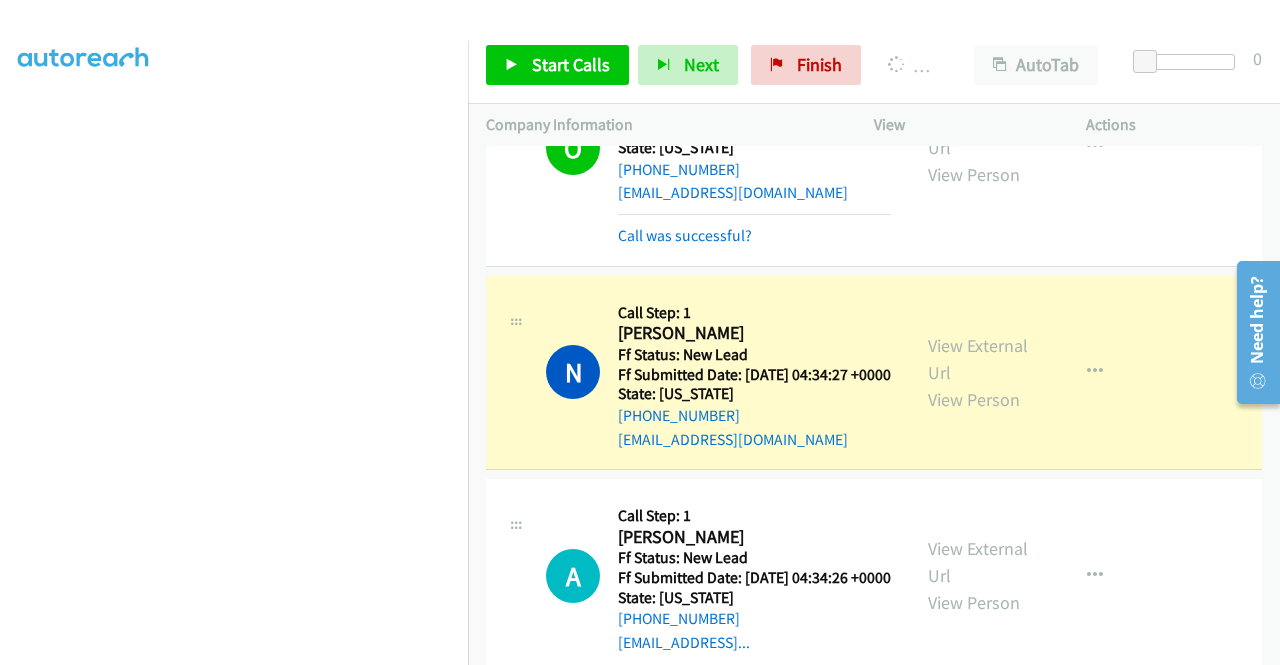 scroll, scrollTop: 21, scrollLeft: 0, axis: vertical 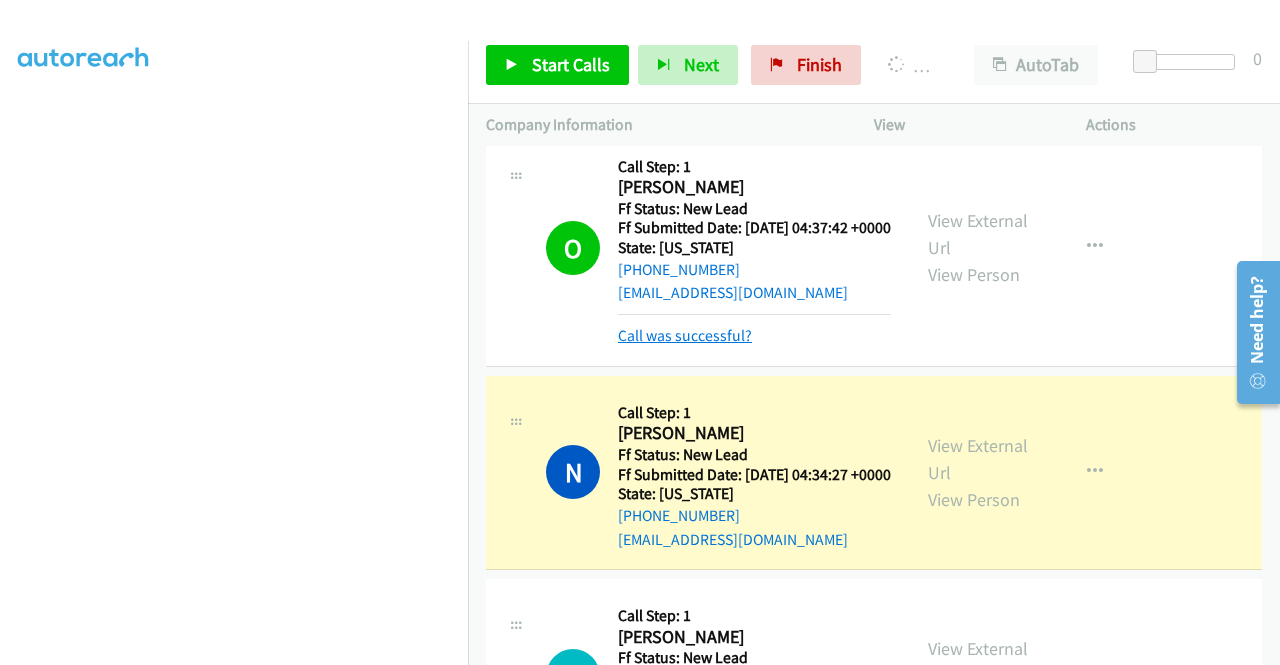 click on "Call was successful?" at bounding box center [685, 335] 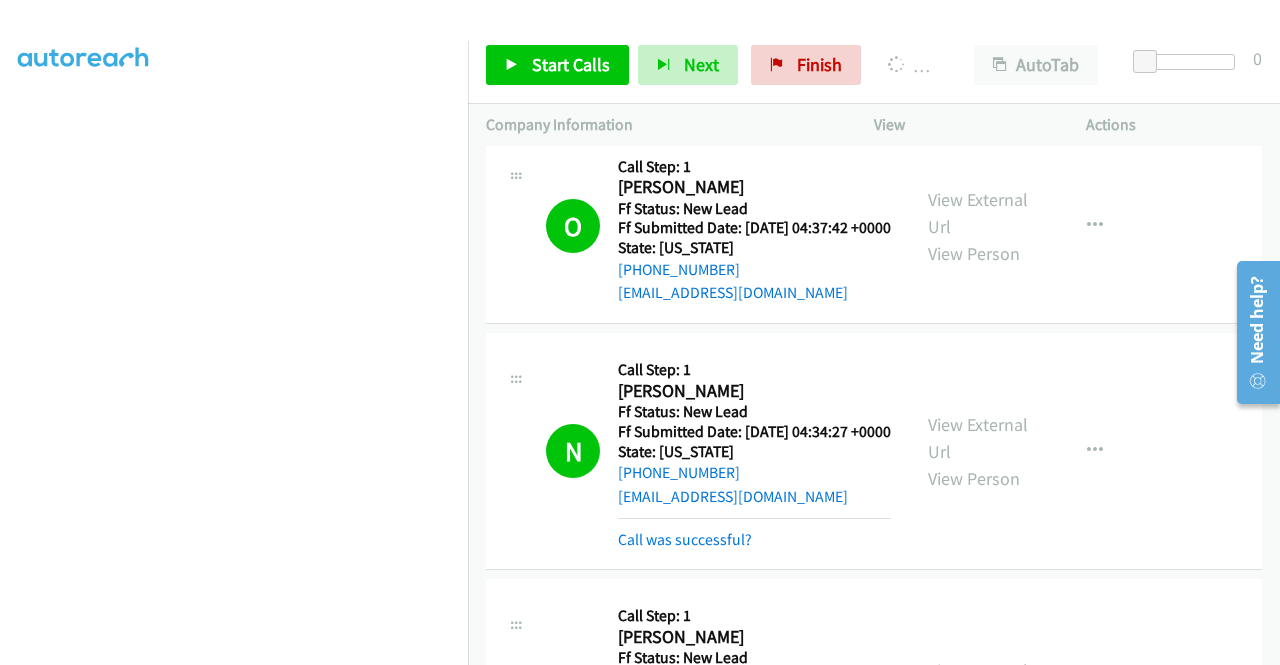 scroll, scrollTop: 456, scrollLeft: 0, axis: vertical 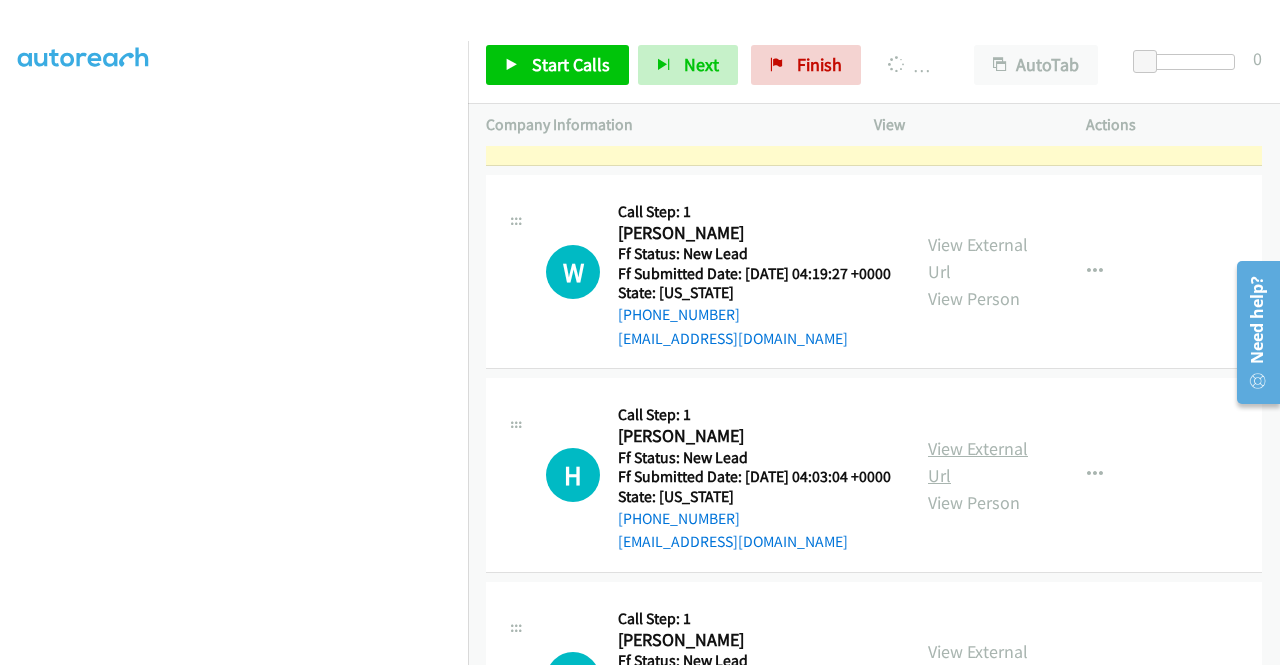 click on "View External Url" at bounding box center [978, 462] 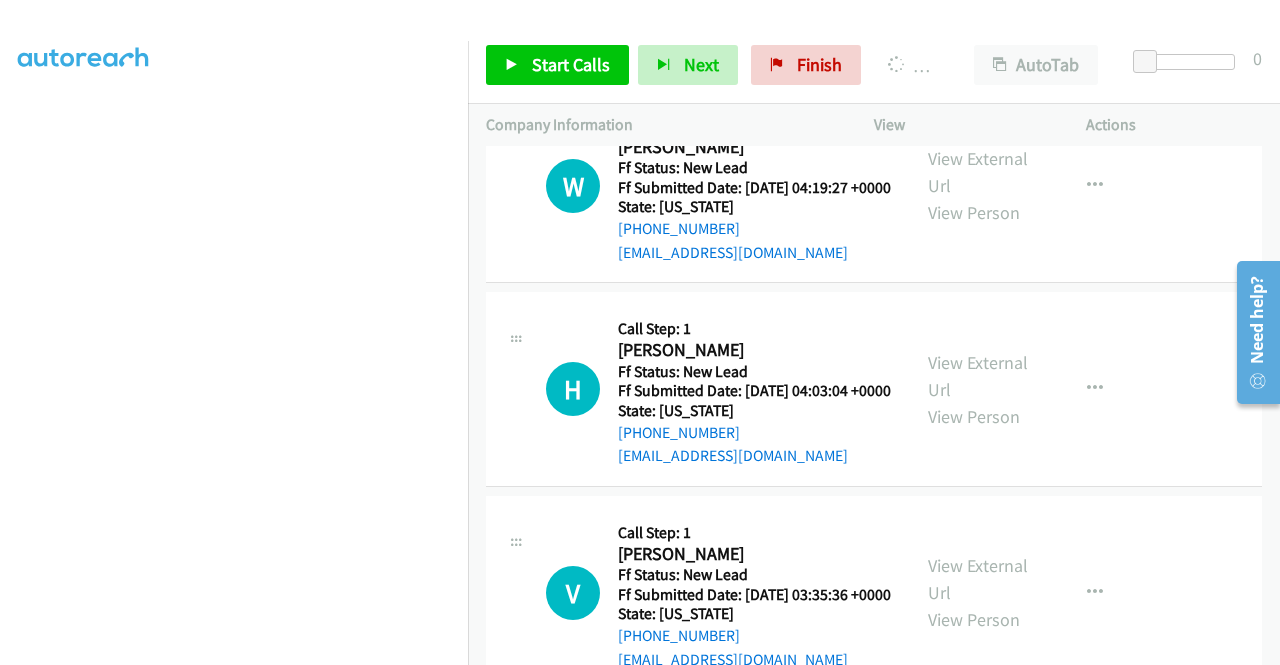 scroll, scrollTop: 1321, scrollLeft: 0, axis: vertical 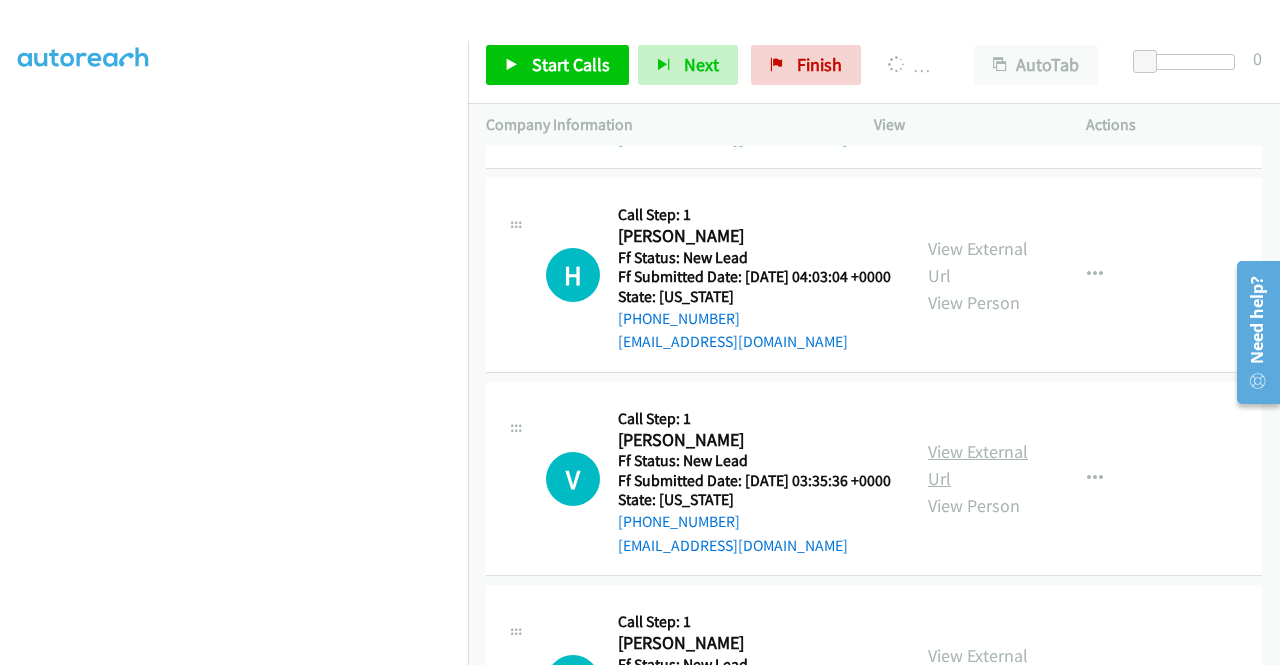click on "View External Url" at bounding box center [978, 465] 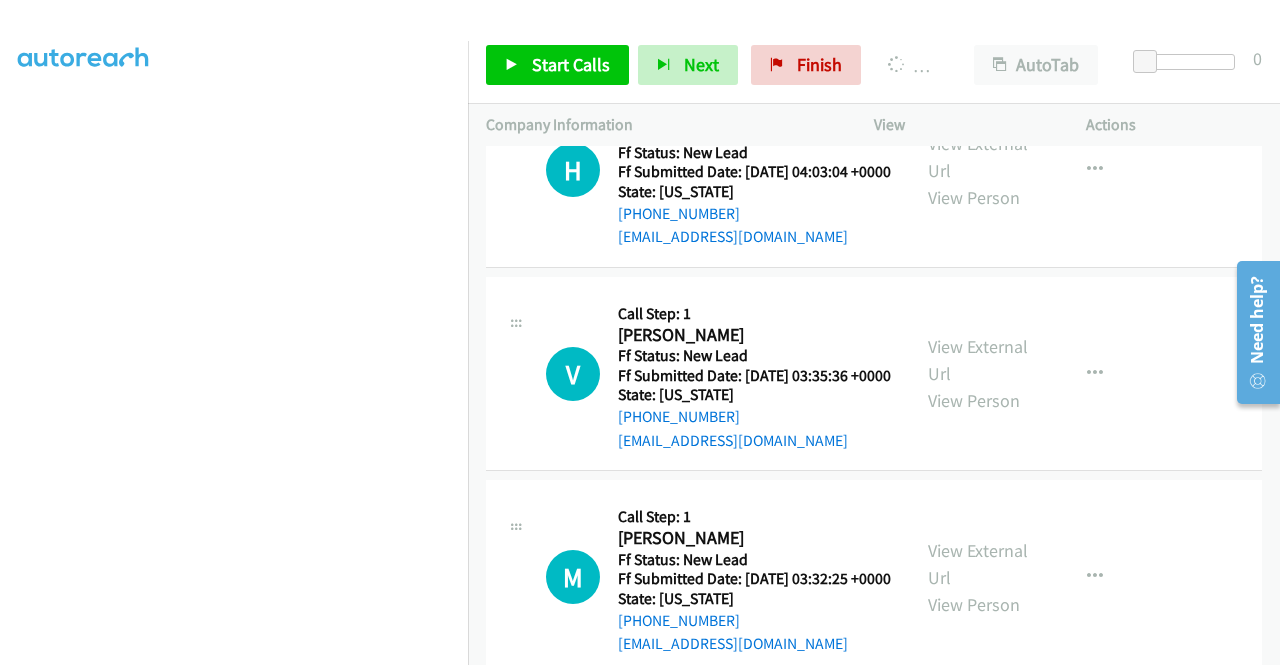 scroll, scrollTop: 1621, scrollLeft: 0, axis: vertical 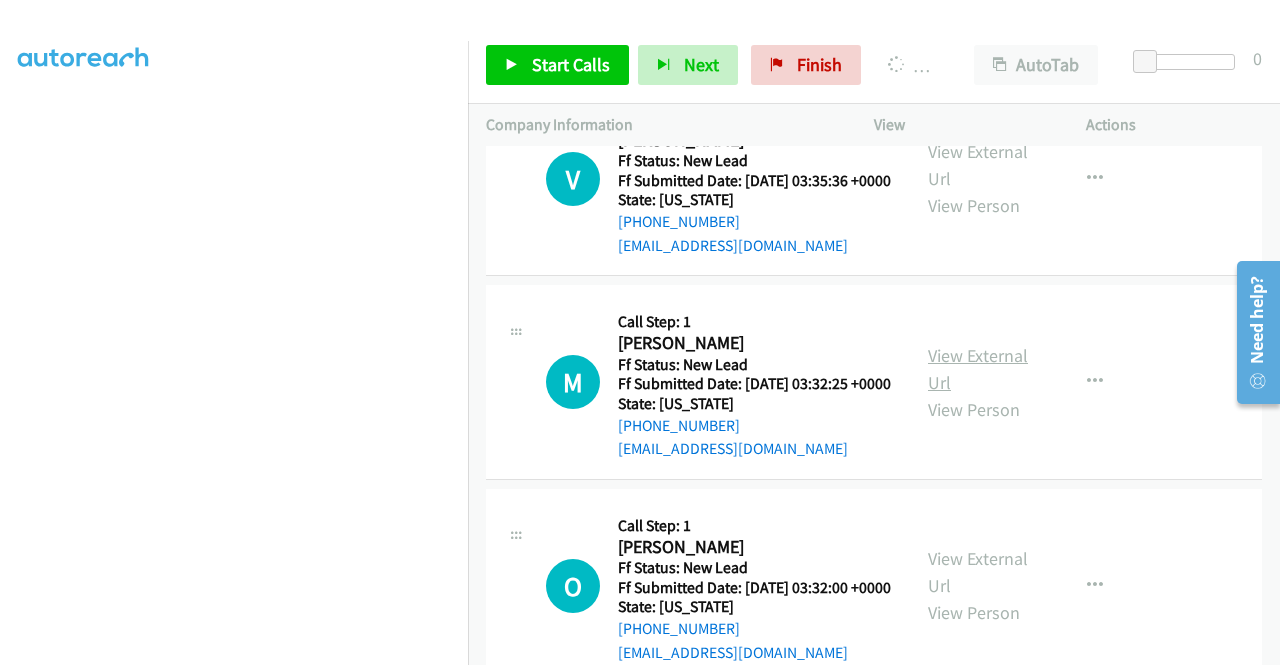 click on "View External Url" at bounding box center (978, 369) 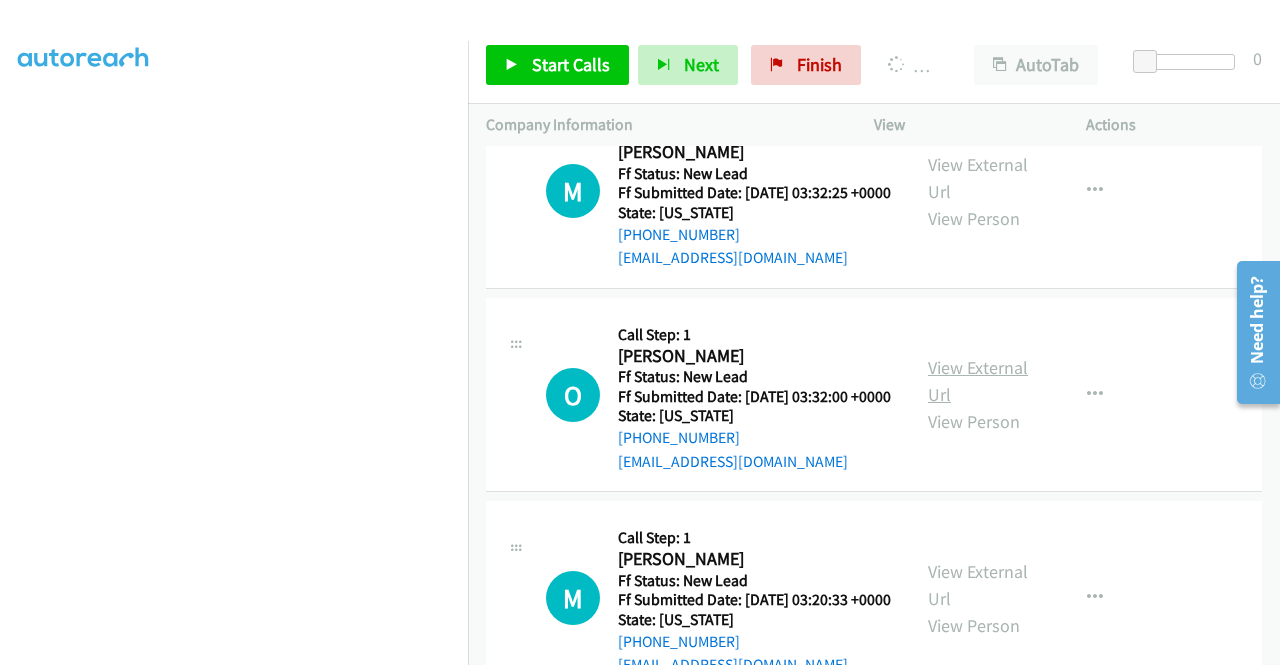 scroll, scrollTop: 1821, scrollLeft: 0, axis: vertical 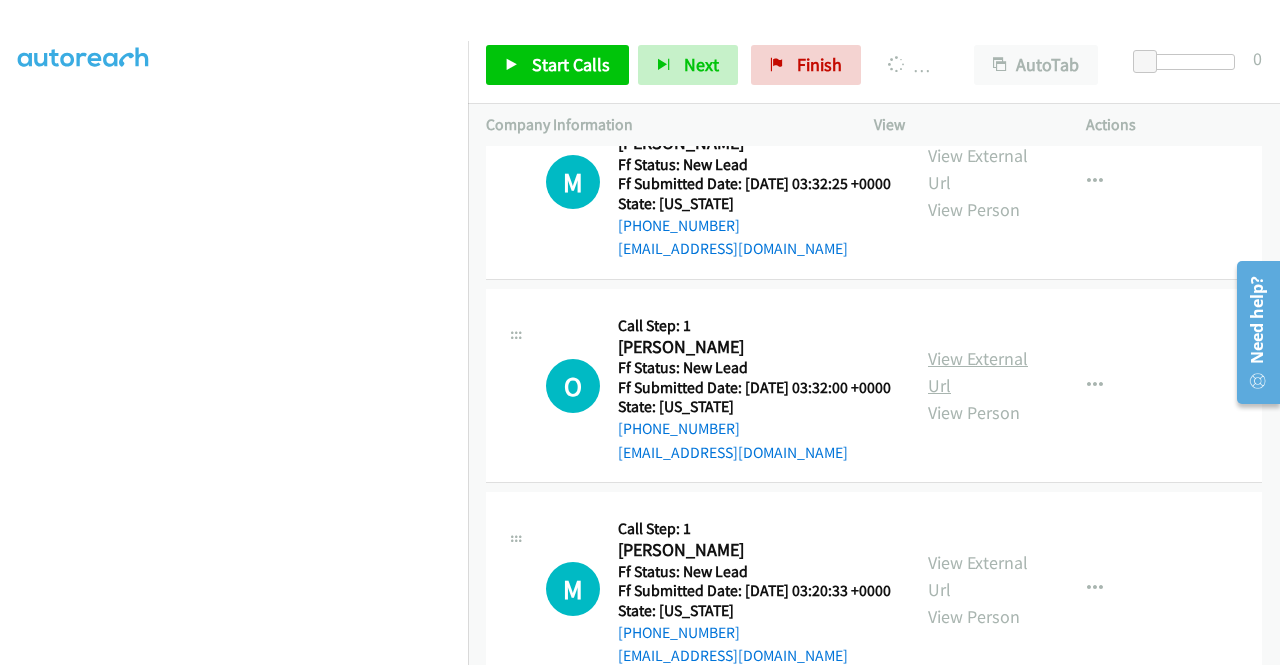 click on "View External Url" at bounding box center [978, 372] 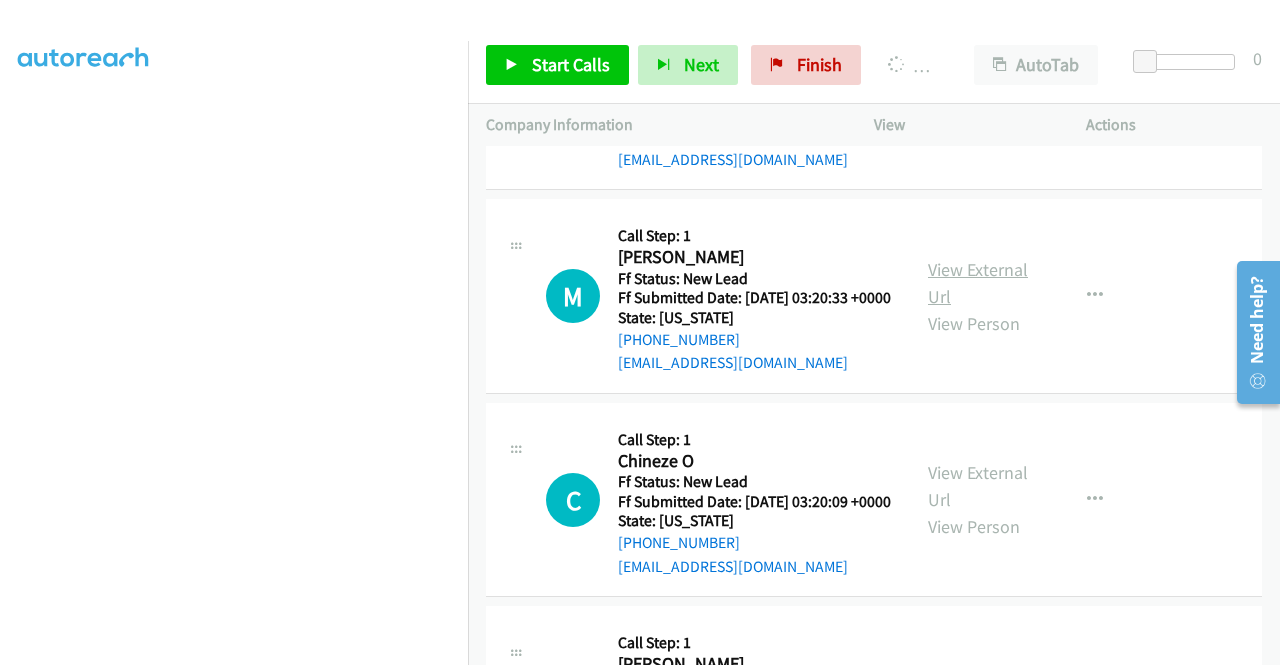 scroll, scrollTop: 2121, scrollLeft: 0, axis: vertical 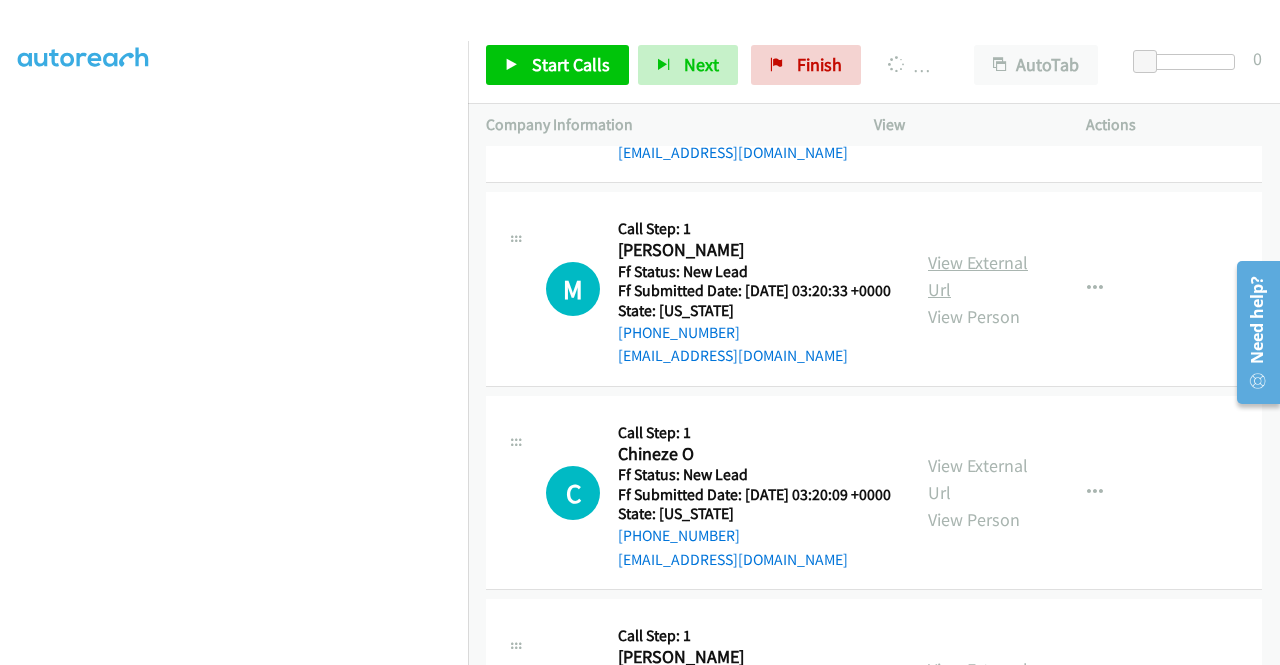 click on "View External Url" at bounding box center [978, 276] 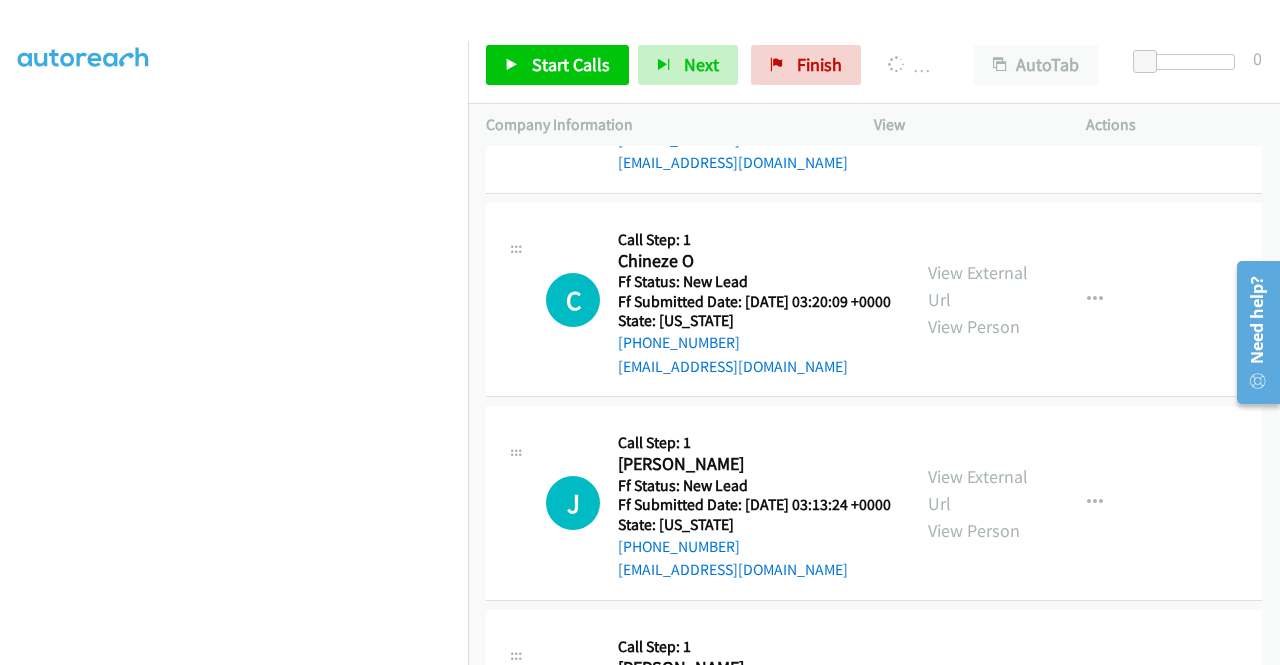scroll, scrollTop: 2321, scrollLeft: 0, axis: vertical 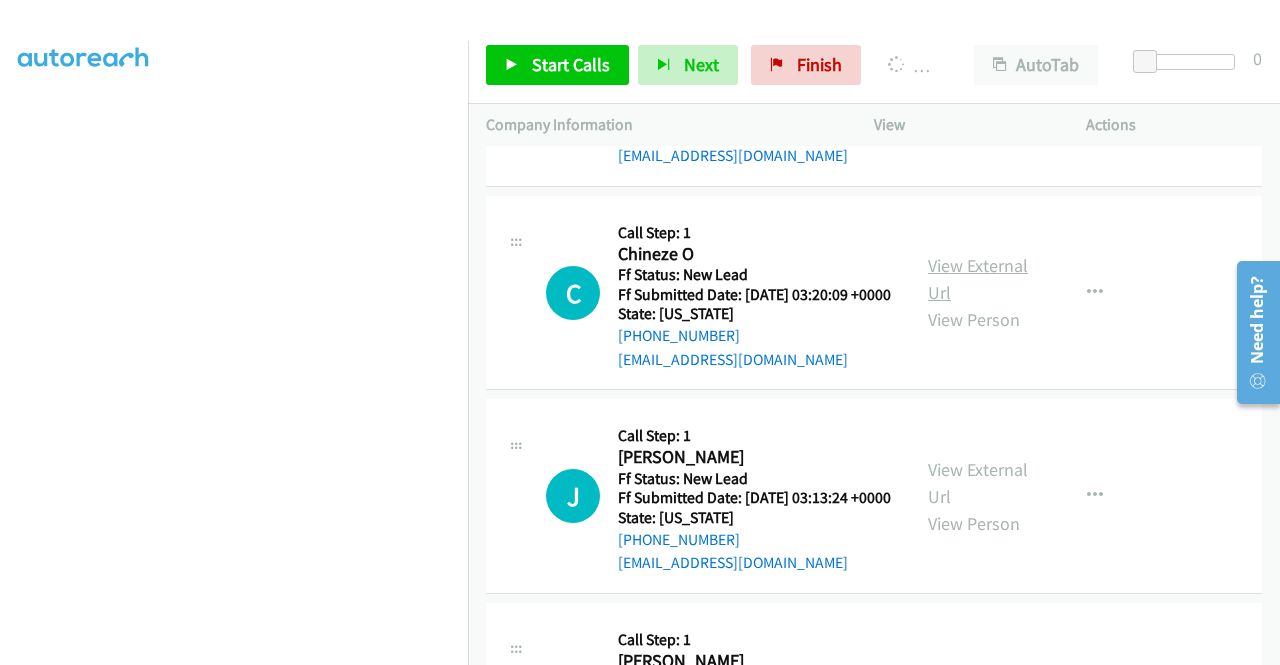 click on "View External Url" at bounding box center [978, 279] 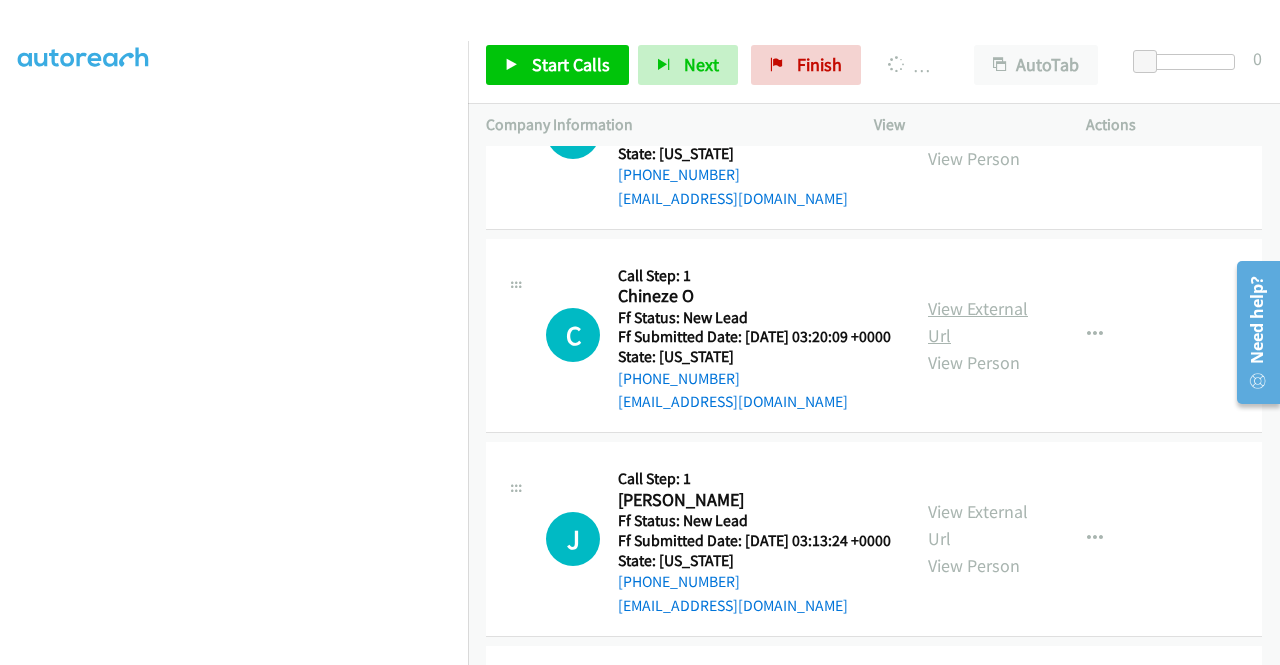scroll, scrollTop: 2363, scrollLeft: 0, axis: vertical 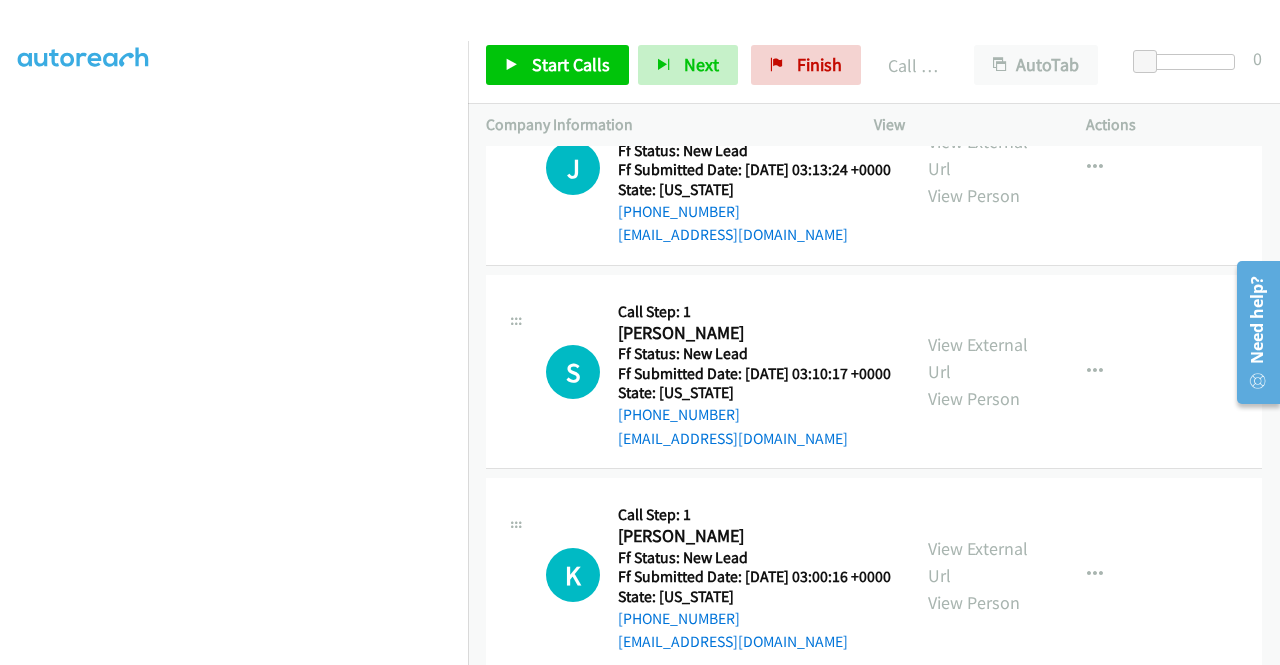 click on "Call was successful?" at bounding box center [685, 31] 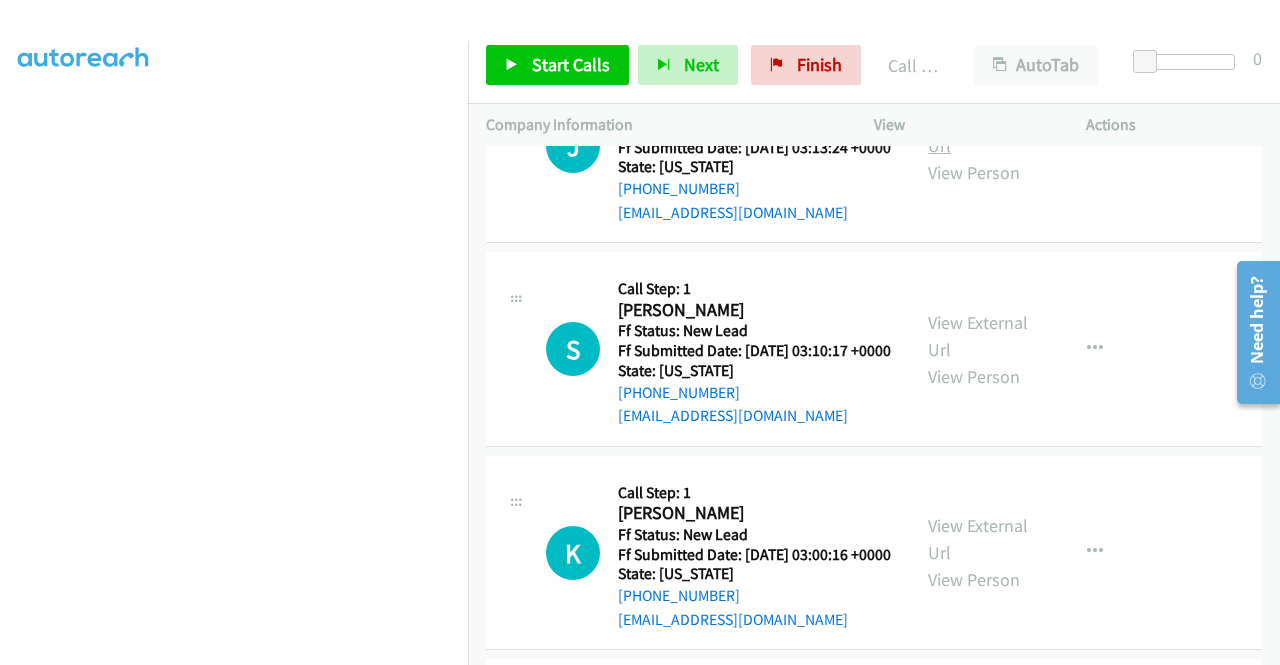 click on "View External Url" at bounding box center [978, 132] 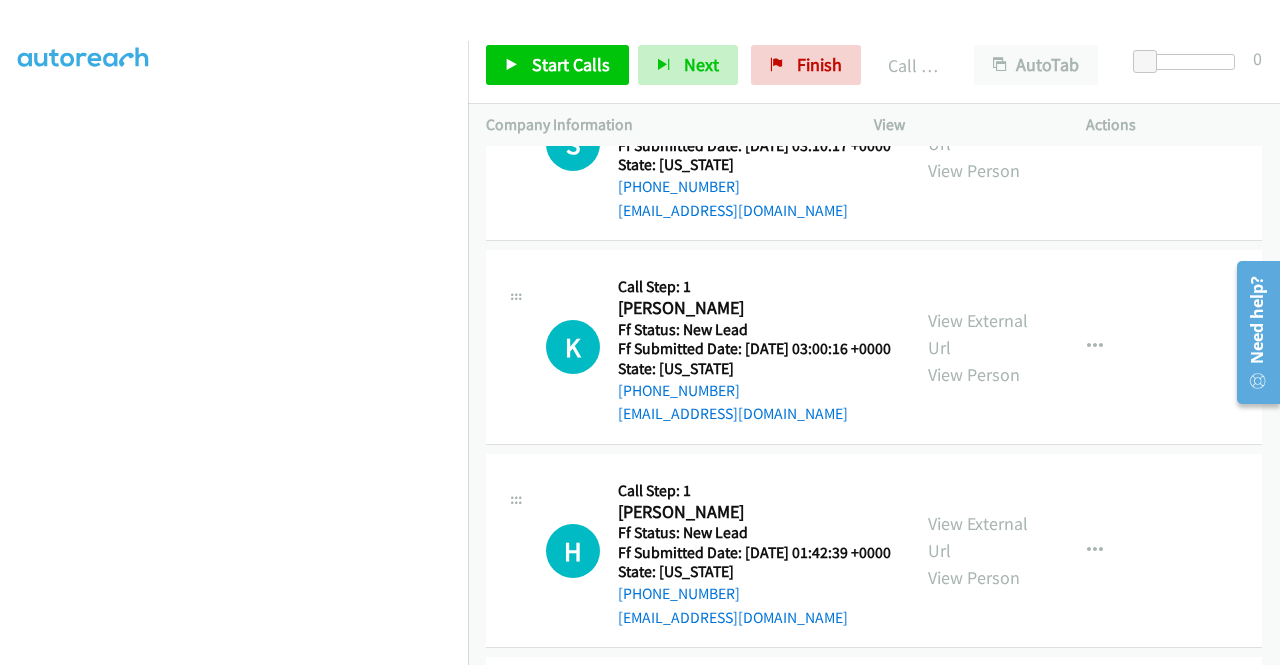 scroll, scrollTop: 3270, scrollLeft: 0, axis: vertical 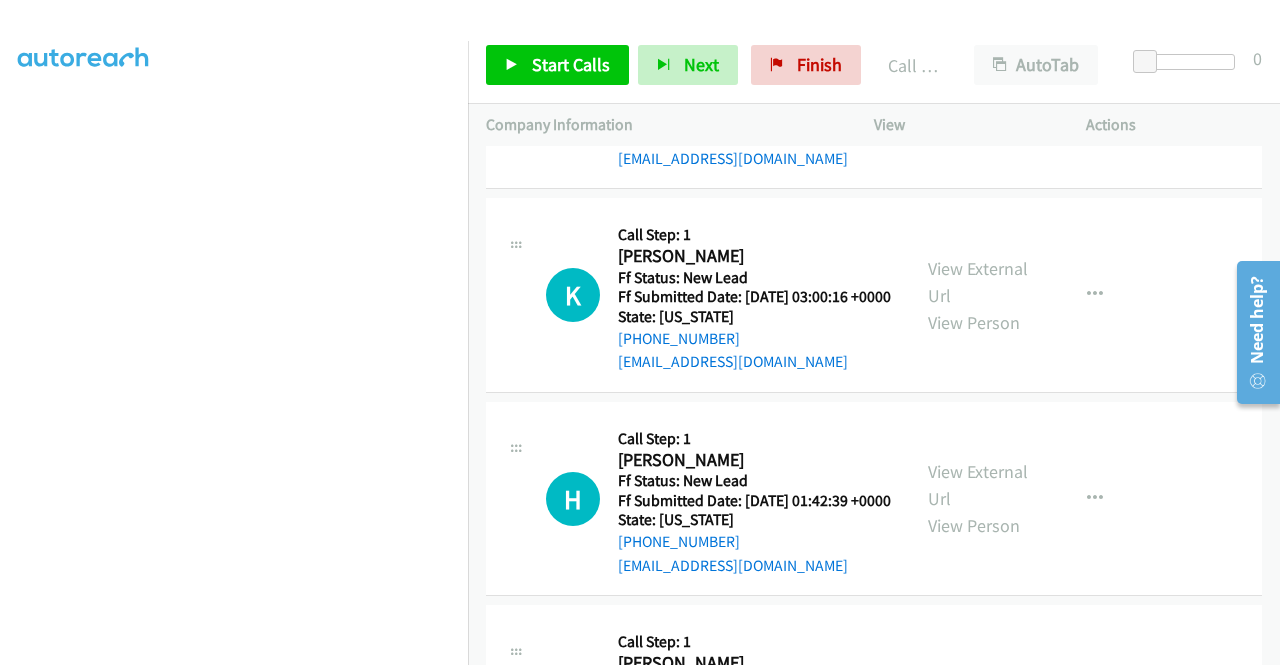drag, startPoint x: 1126, startPoint y: 237, endPoint x: 1079, endPoint y: 135, distance: 112.30761 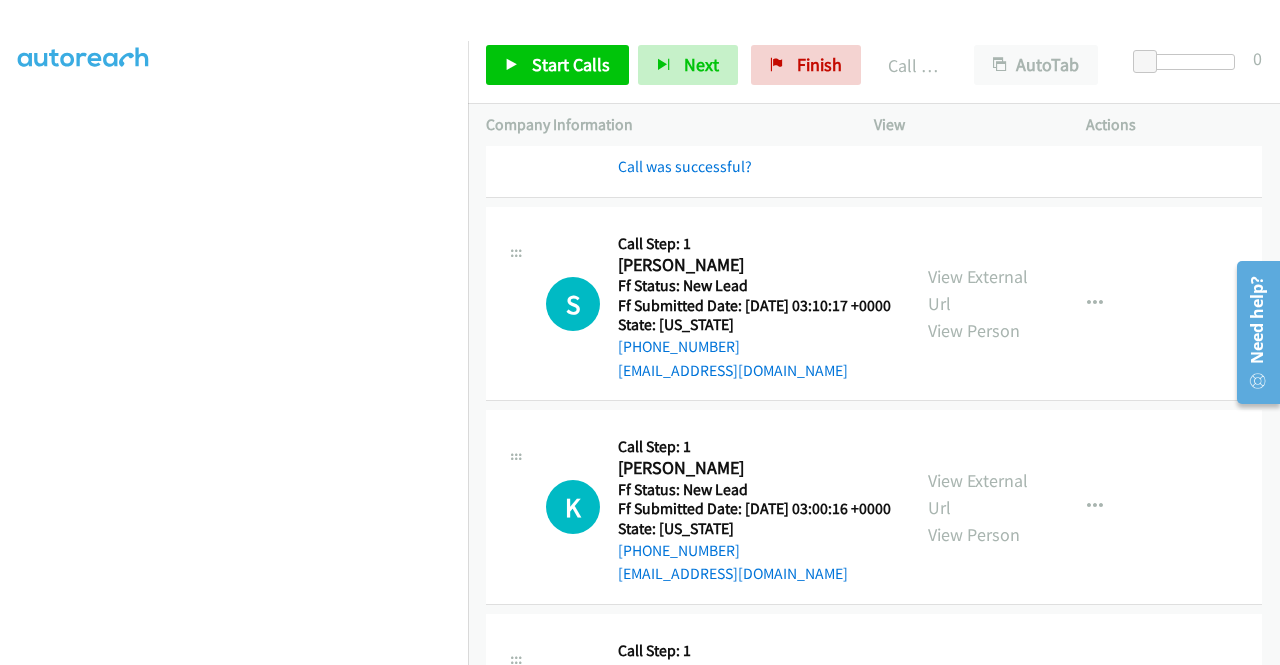 scroll, scrollTop: 3170, scrollLeft: 0, axis: vertical 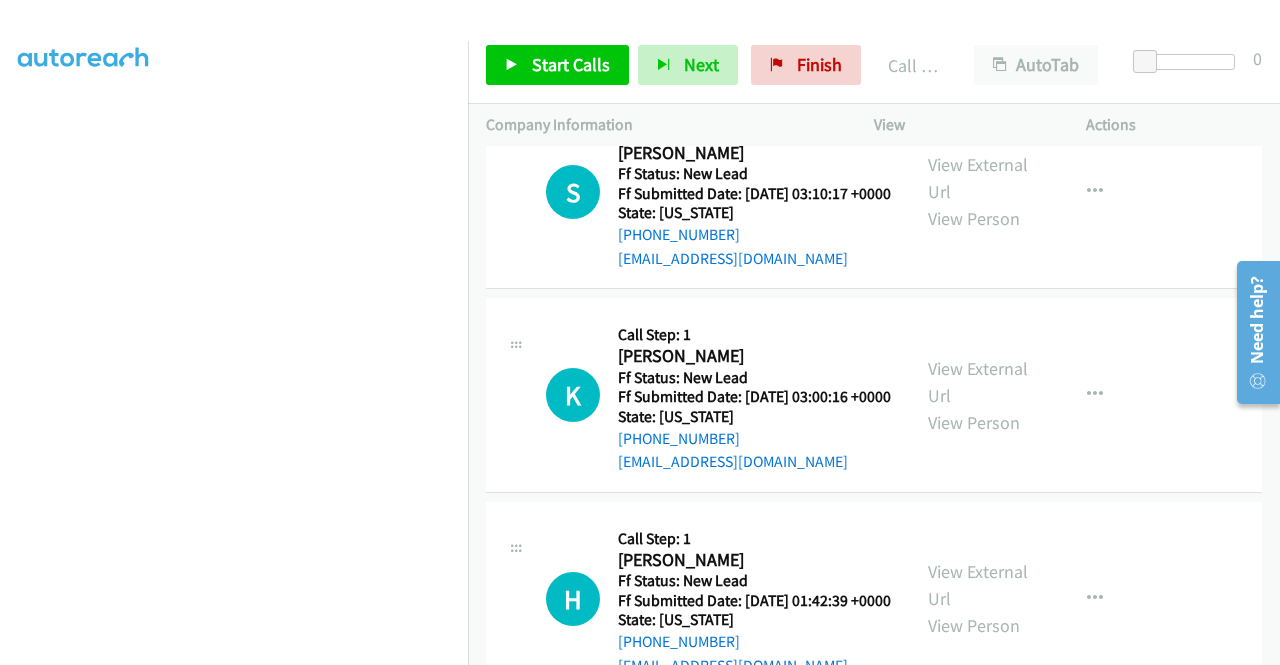 click on "J
Callback Scheduled
Call Step: 1
Josefina Feliciano
America/New_York
Ff Status: New Lead
Ff Submitted Date: 2025-07-17 03:13:24 +0000
State: New York
+1 917-291-1653
jfeliciano92@hotmail.com
Call was successful?
View External Url
View Person
View External Url
Email
Schedule/Manage Callback
Skip Call
Add to do not call list" at bounding box center (874, -33) 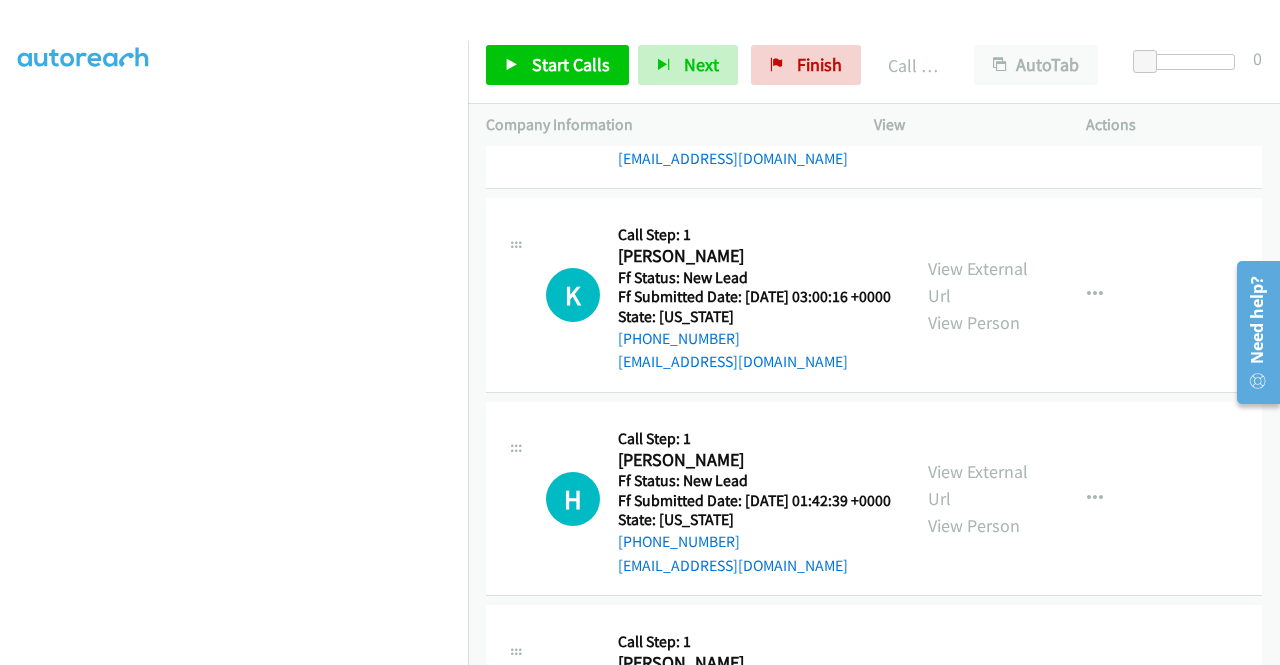 click on "View External Url" at bounding box center [978, 78] 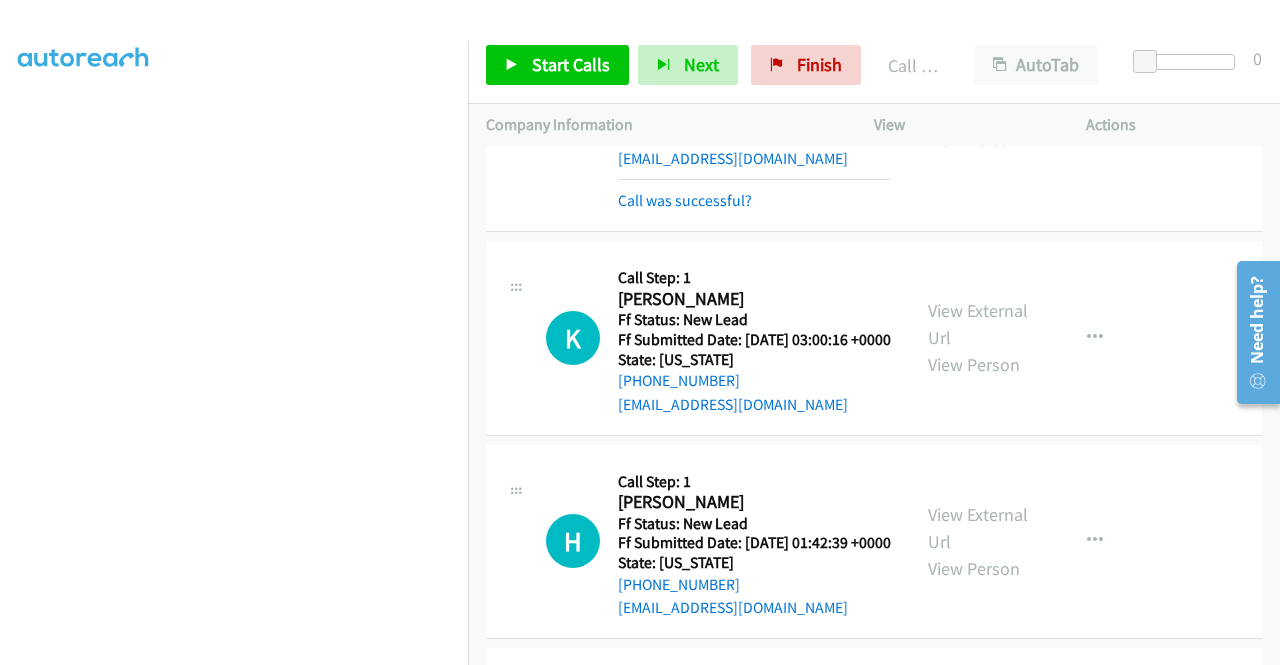 scroll, scrollTop: 456, scrollLeft: 0, axis: vertical 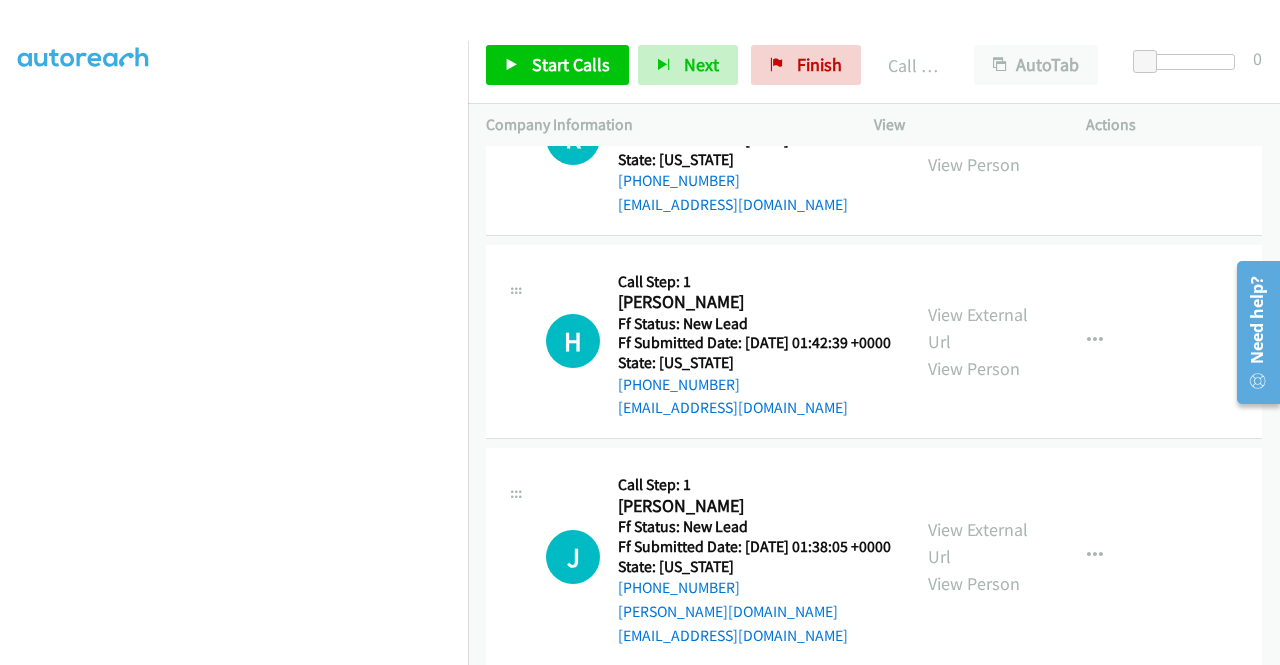 click on "View External Url" at bounding box center [978, 124] 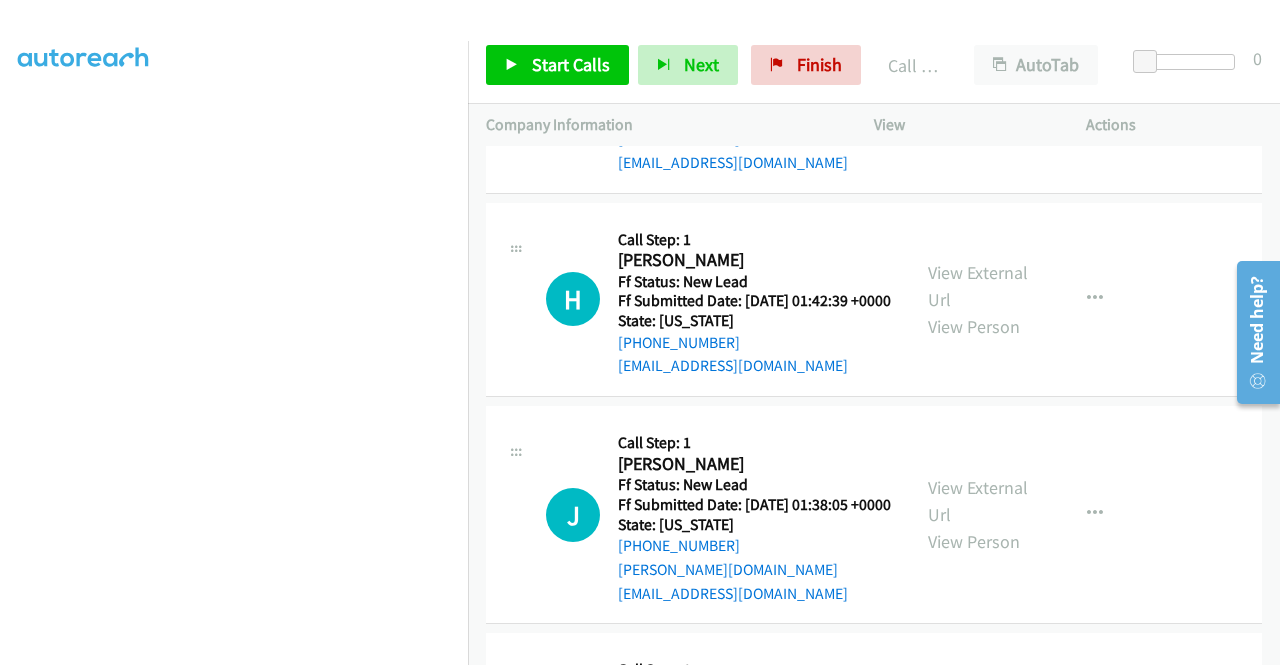 scroll, scrollTop: 3570, scrollLeft: 0, axis: vertical 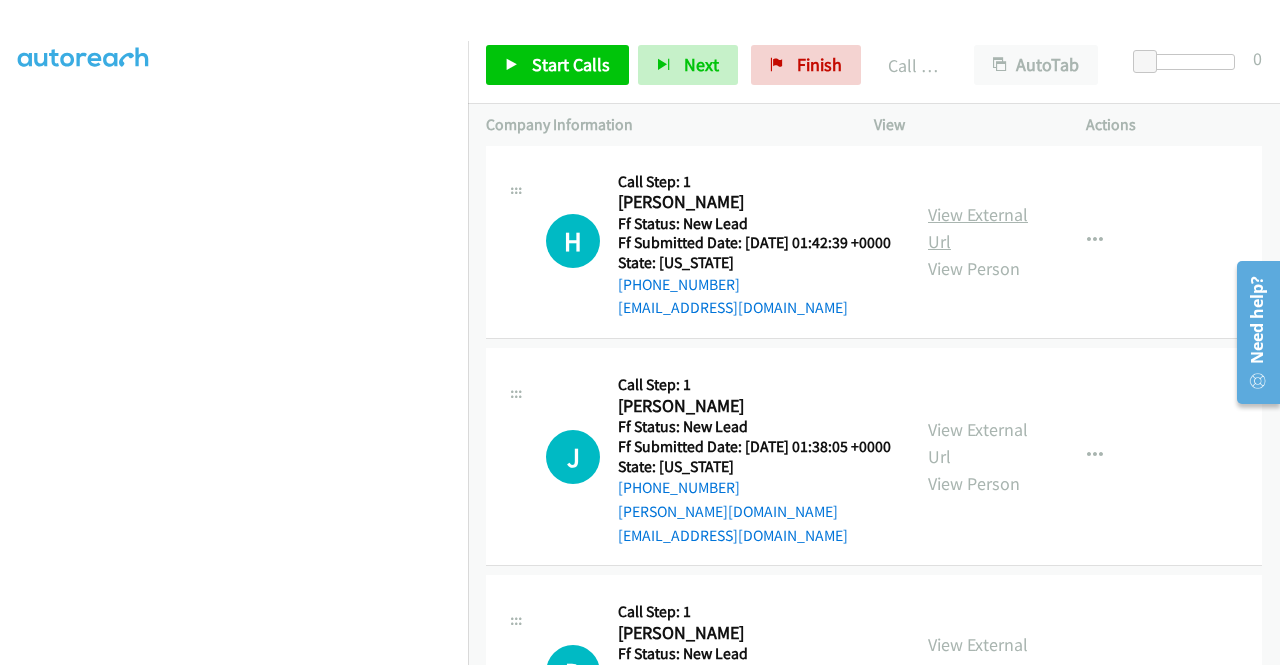 click on "View External Url" at bounding box center [978, 228] 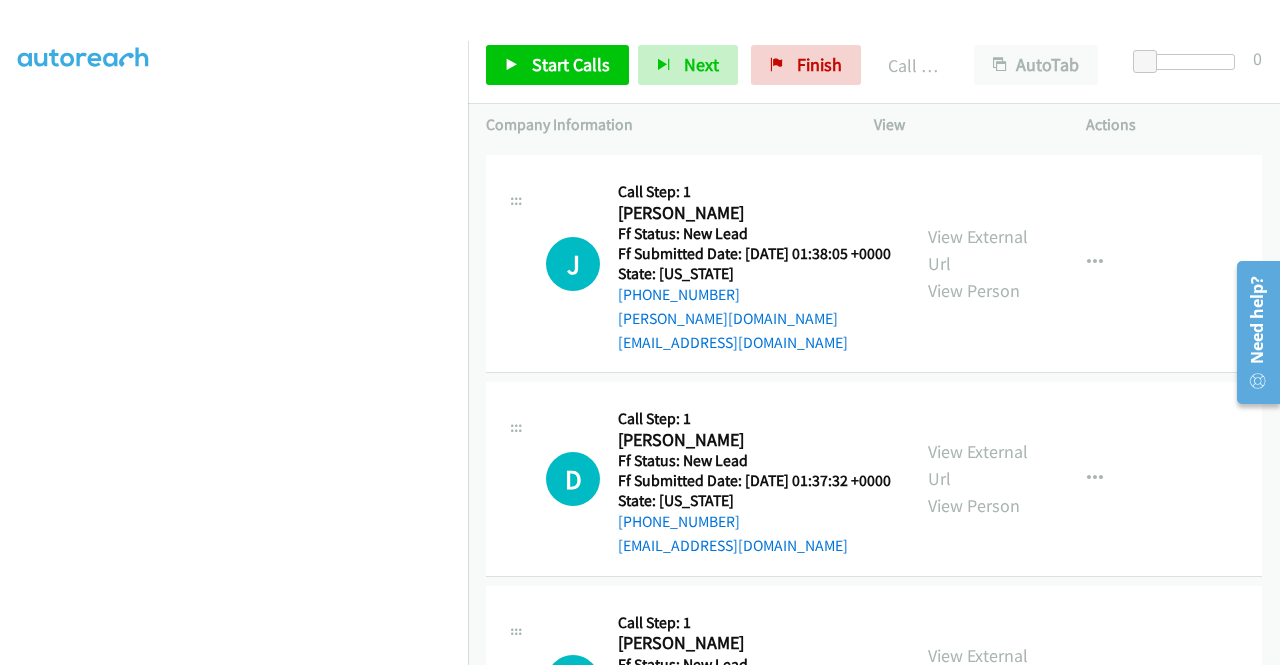 scroll, scrollTop: 3770, scrollLeft: 0, axis: vertical 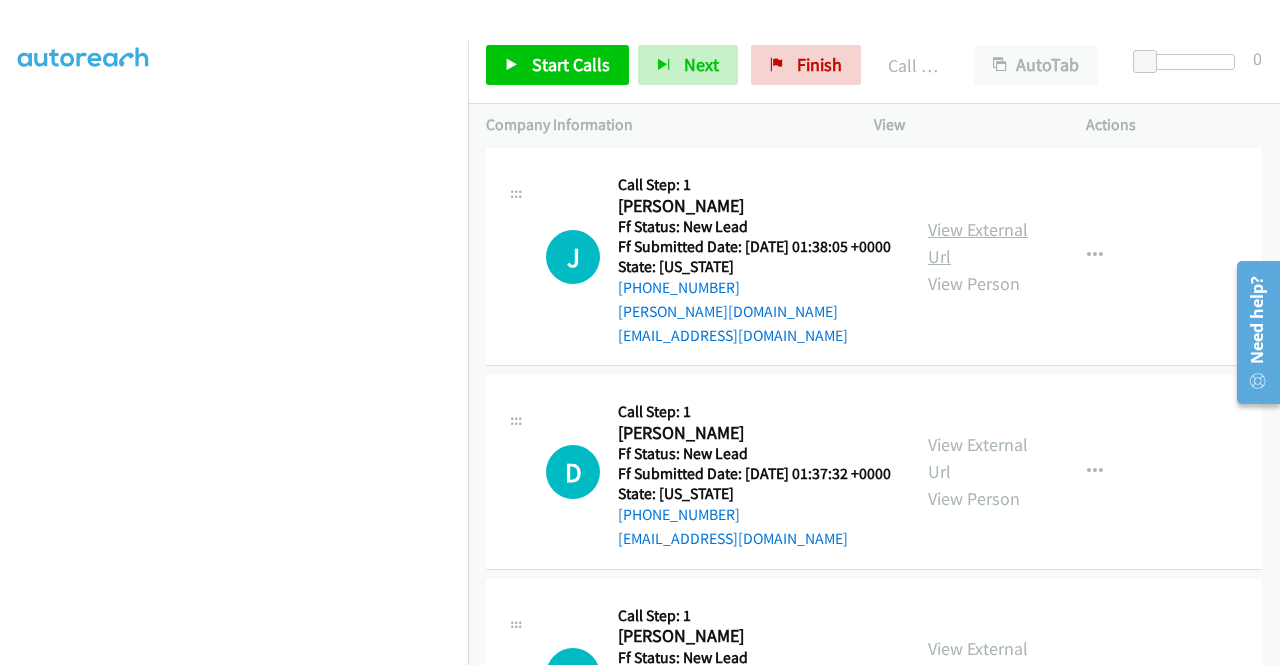 click on "View External Url" at bounding box center [978, 243] 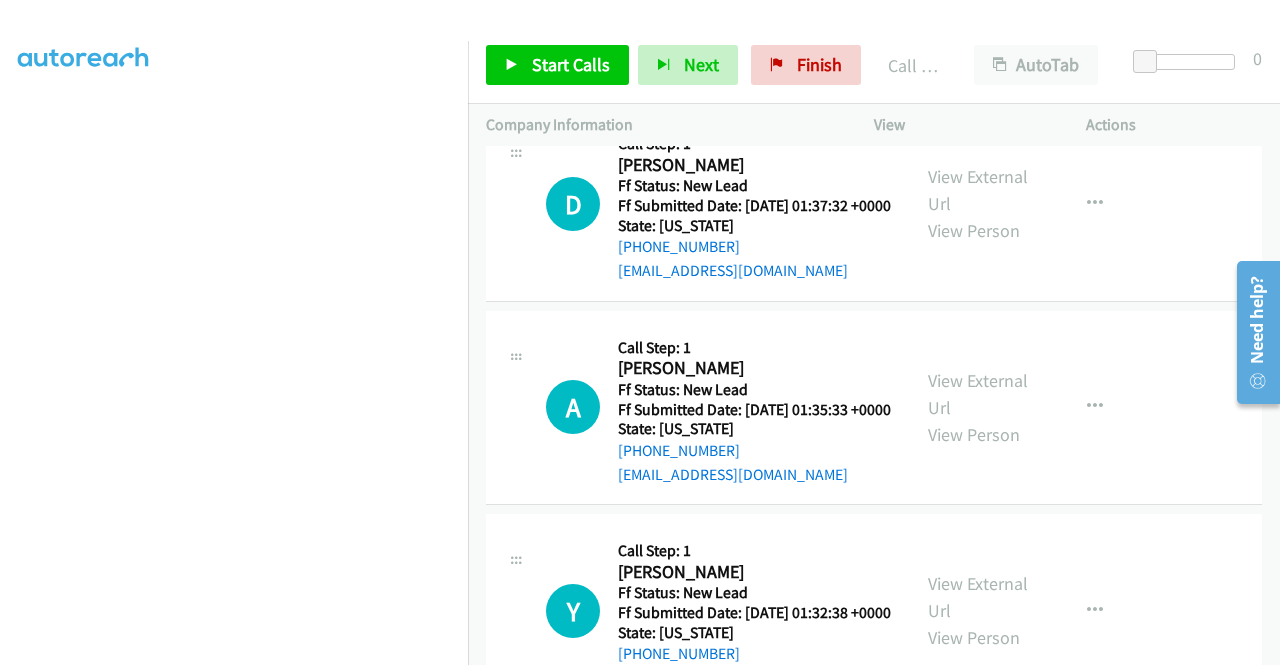 scroll, scrollTop: 4070, scrollLeft: 0, axis: vertical 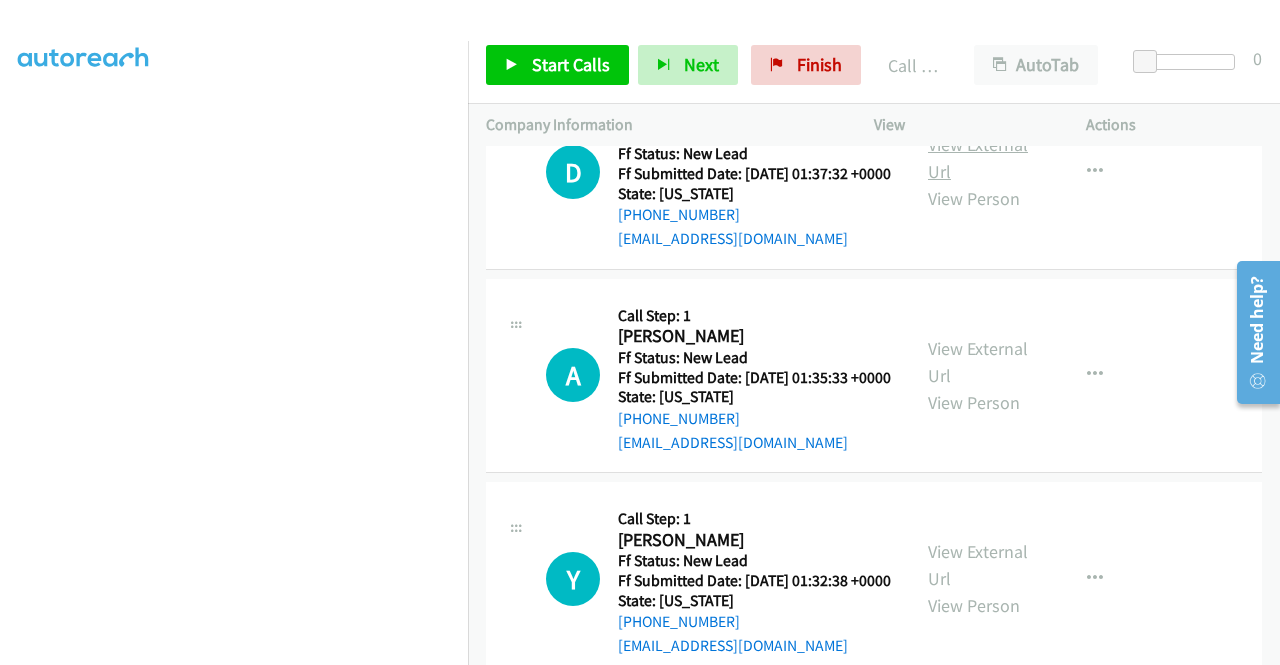 click on "View External Url" at bounding box center [978, 158] 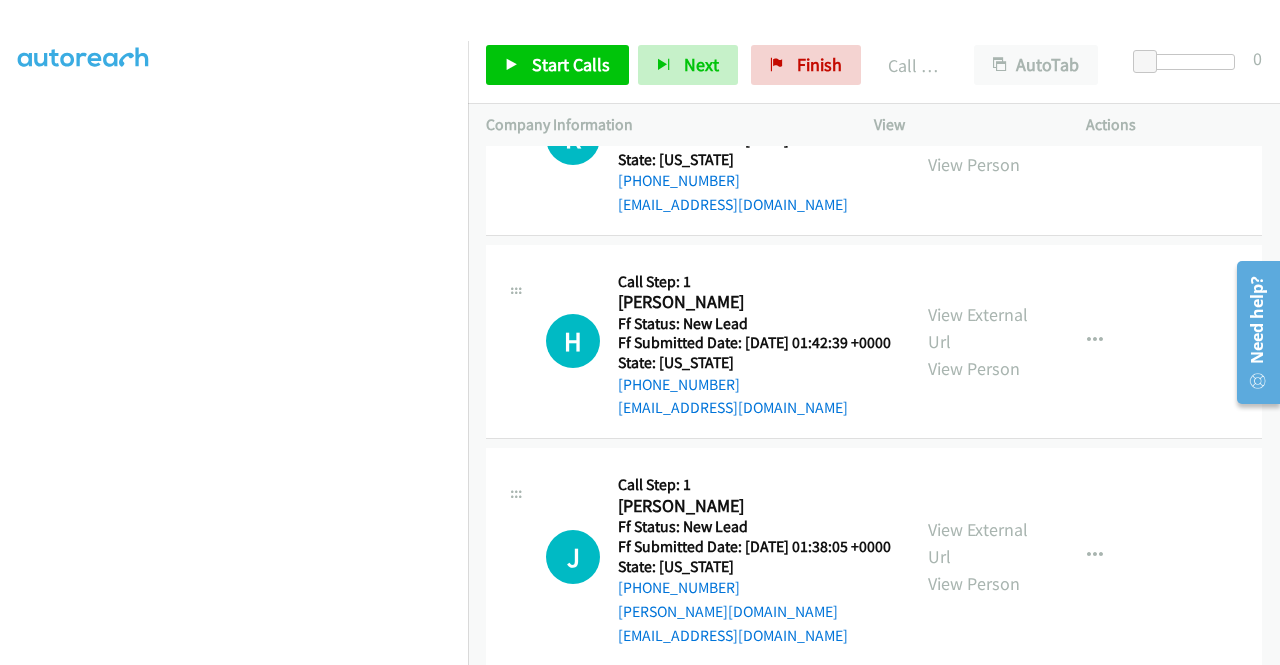 scroll, scrollTop: 3570, scrollLeft: 0, axis: vertical 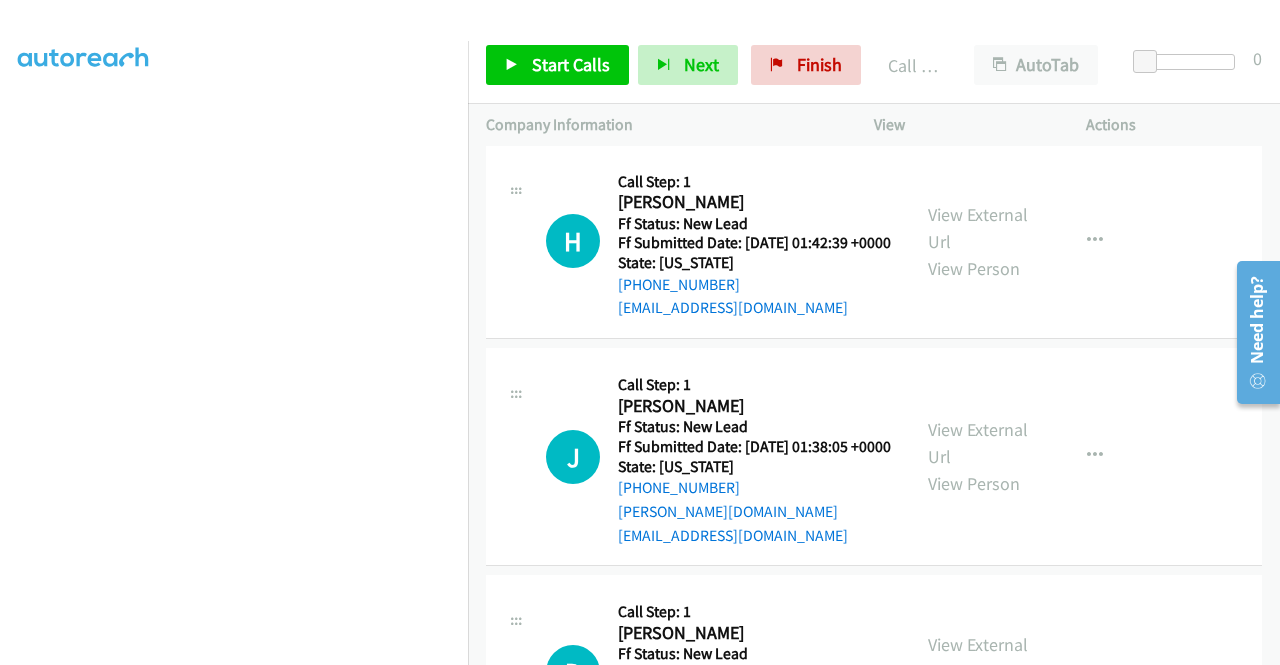 click on "H
Callback Scheduled
Call Step: 1
Hector Rodriguez
America/New_York
Ff Status: New Lead
Ff Submitted Date: 2025-07-17 01:42:39 +0000
State: Connecticut
+1 646-403-0243
66hrod@gmail.com
Call was successful?
View External Url
View Person
View External Url
Email
Schedule/Manage Callback
Skip Call
Add to do not call list" at bounding box center [874, 242] 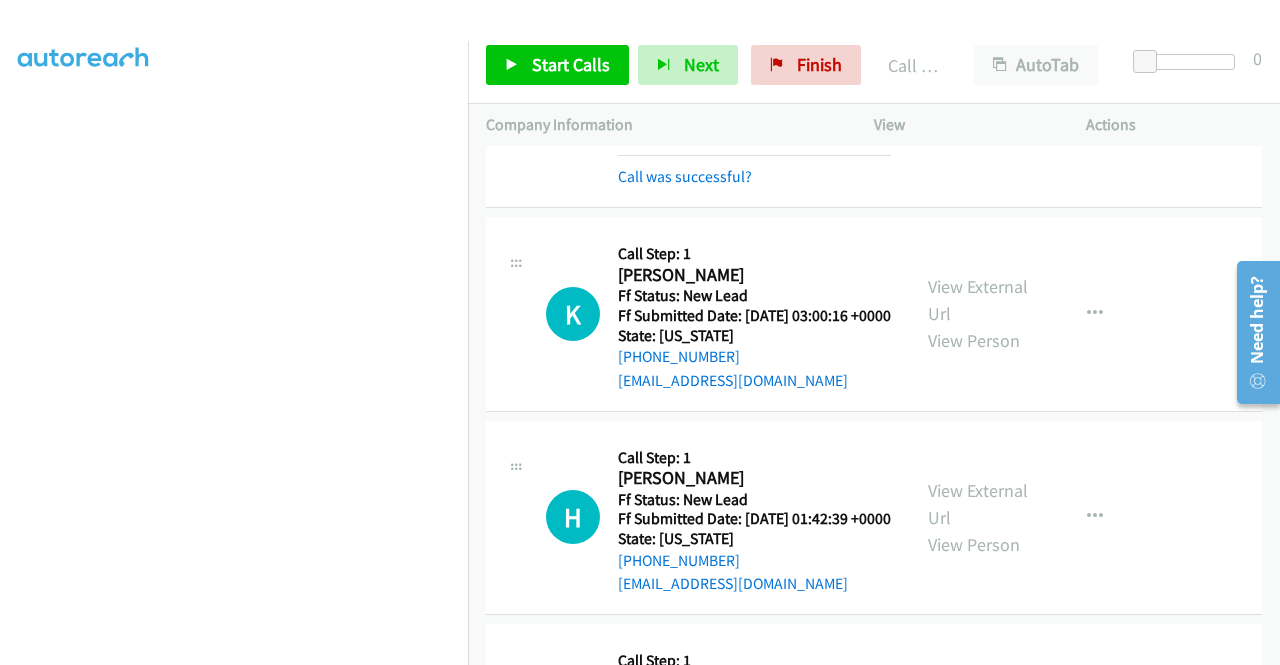 scroll, scrollTop: 3570, scrollLeft: 0, axis: vertical 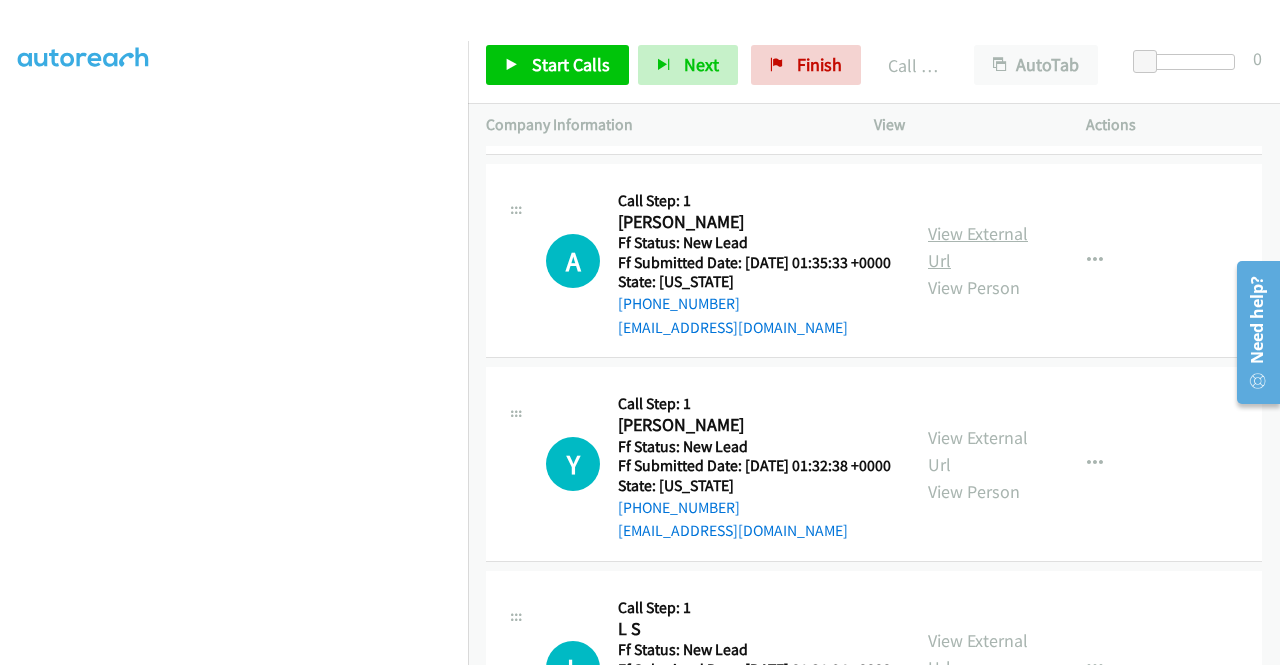 click on "View External Url" at bounding box center [978, 247] 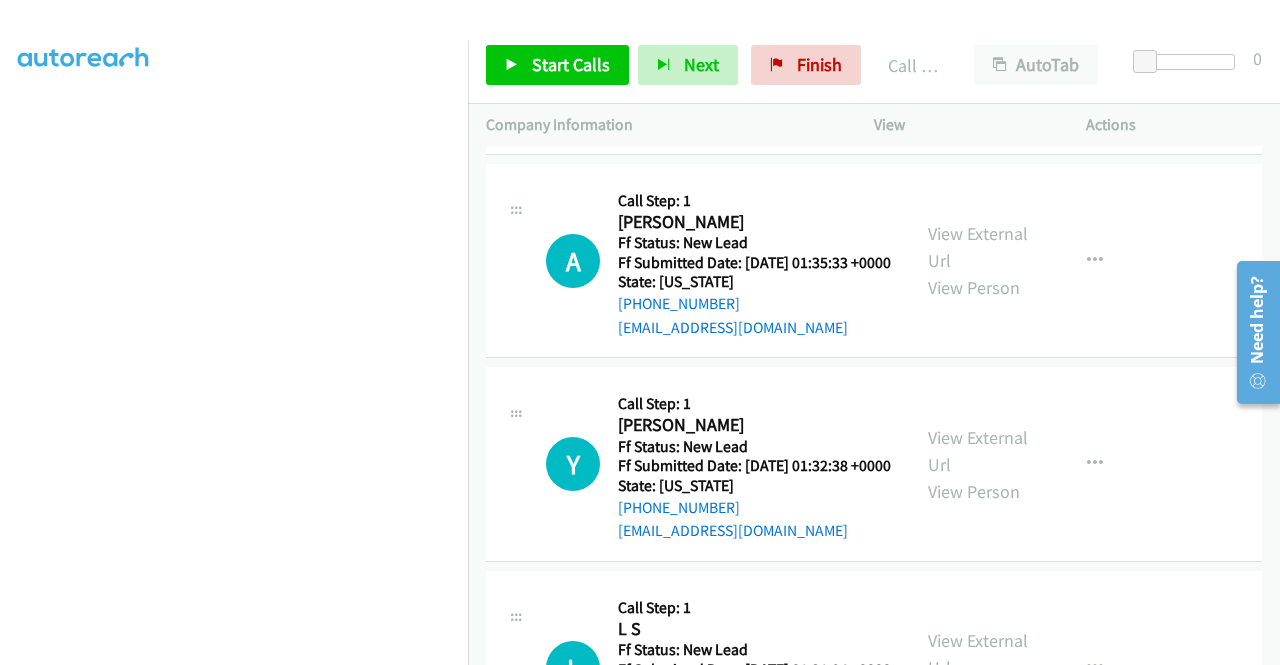 scroll, scrollTop: 4470, scrollLeft: 0, axis: vertical 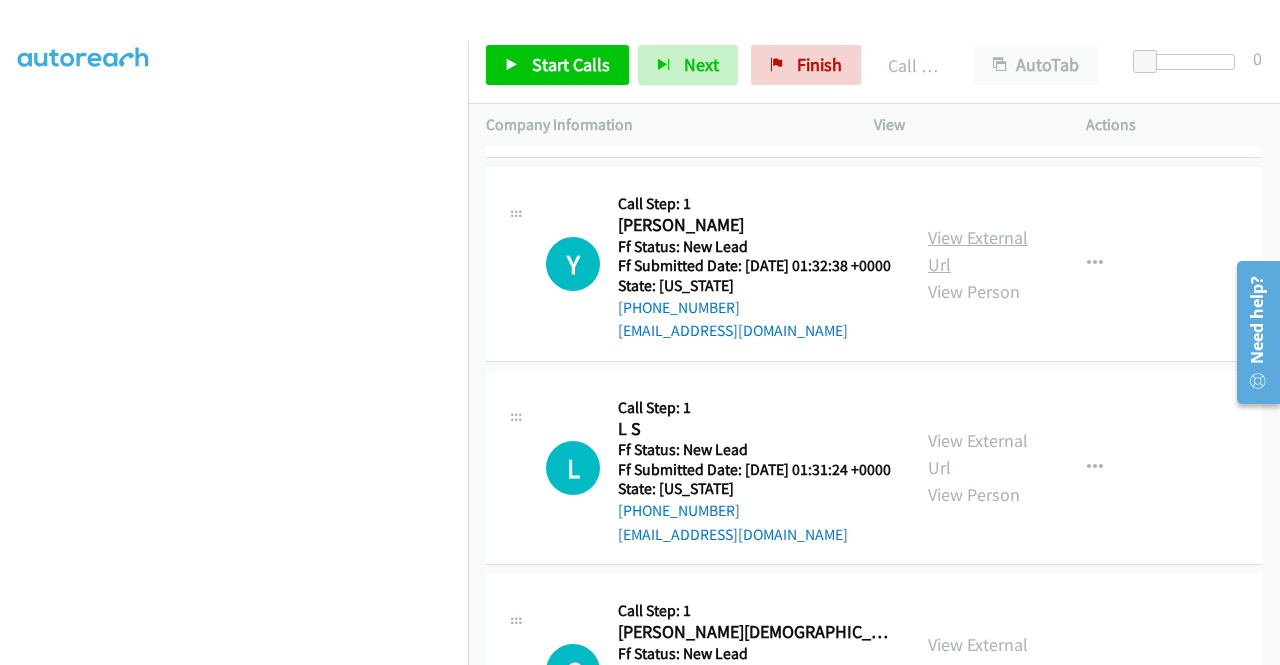 click on "View External Url" at bounding box center [978, 251] 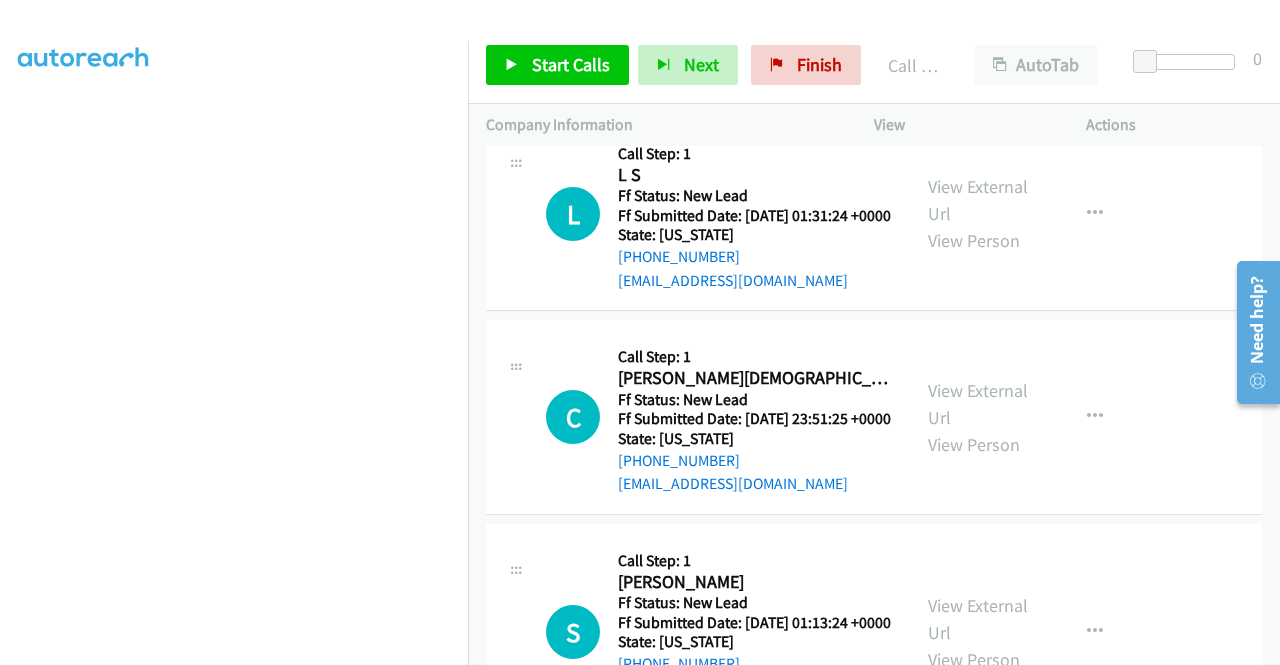 scroll, scrollTop: 4770, scrollLeft: 0, axis: vertical 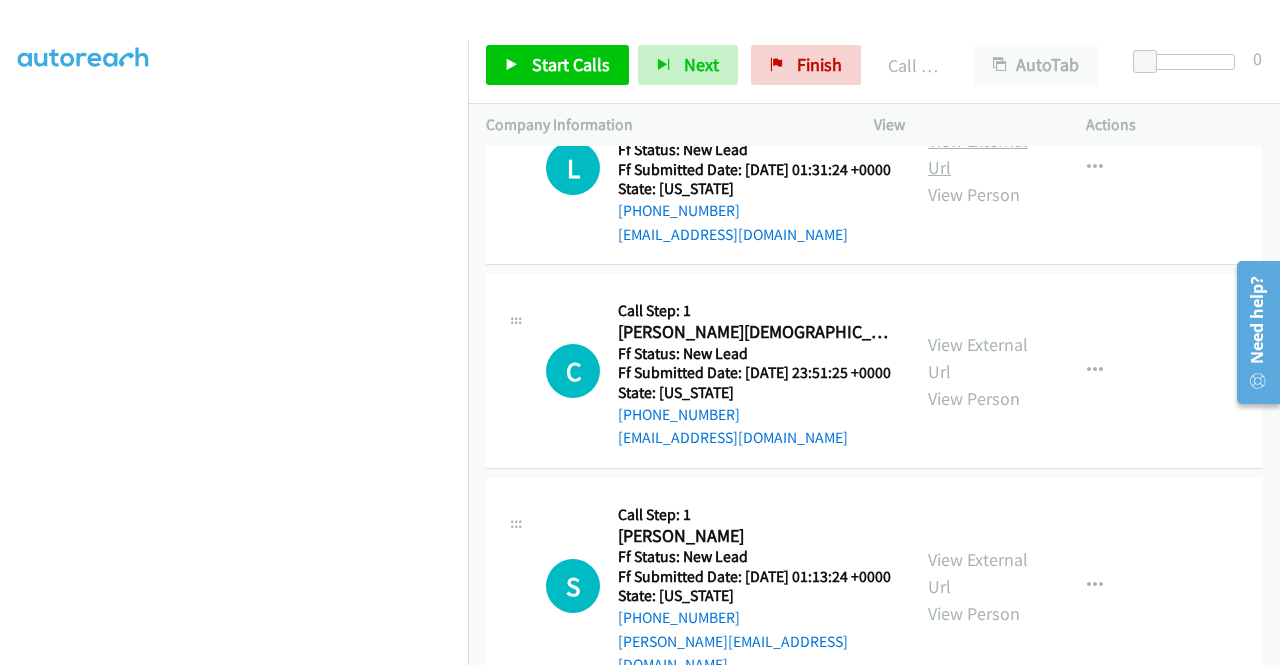 click on "View External Url" at bounding box center (978, 154) 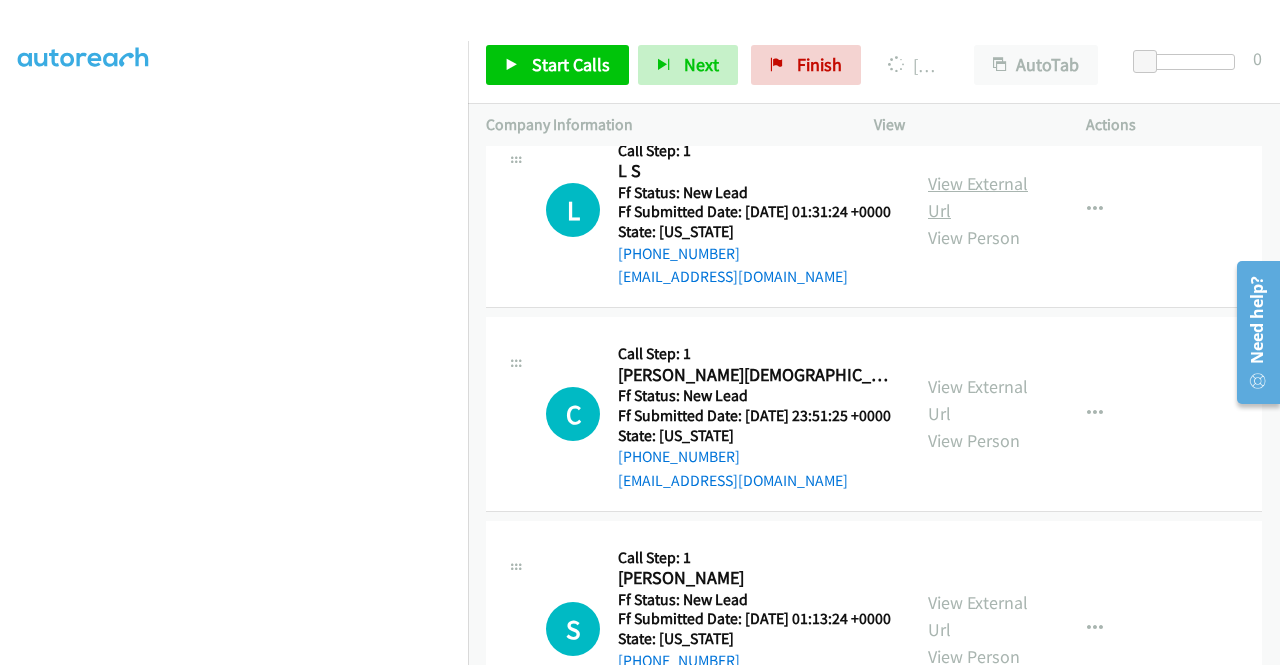 scroll, scrollTop: 456, scrollLeft: 0, axis: vertical 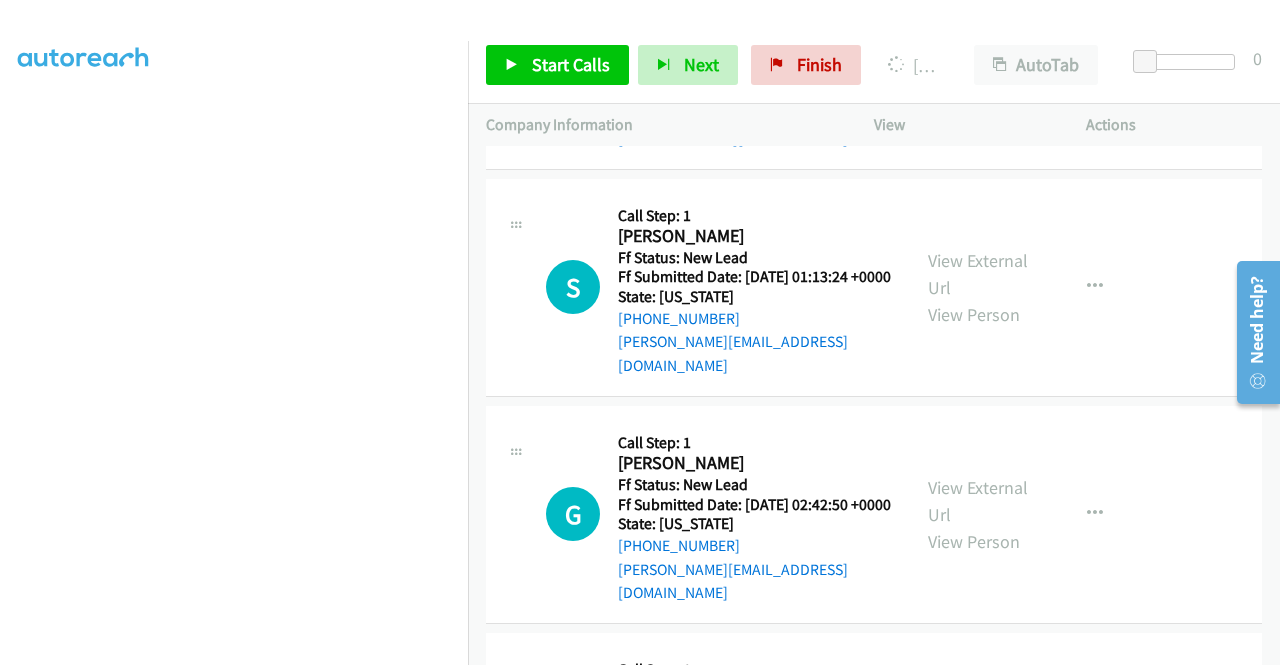 click on "View External Url" at bounding box center (978, 58) 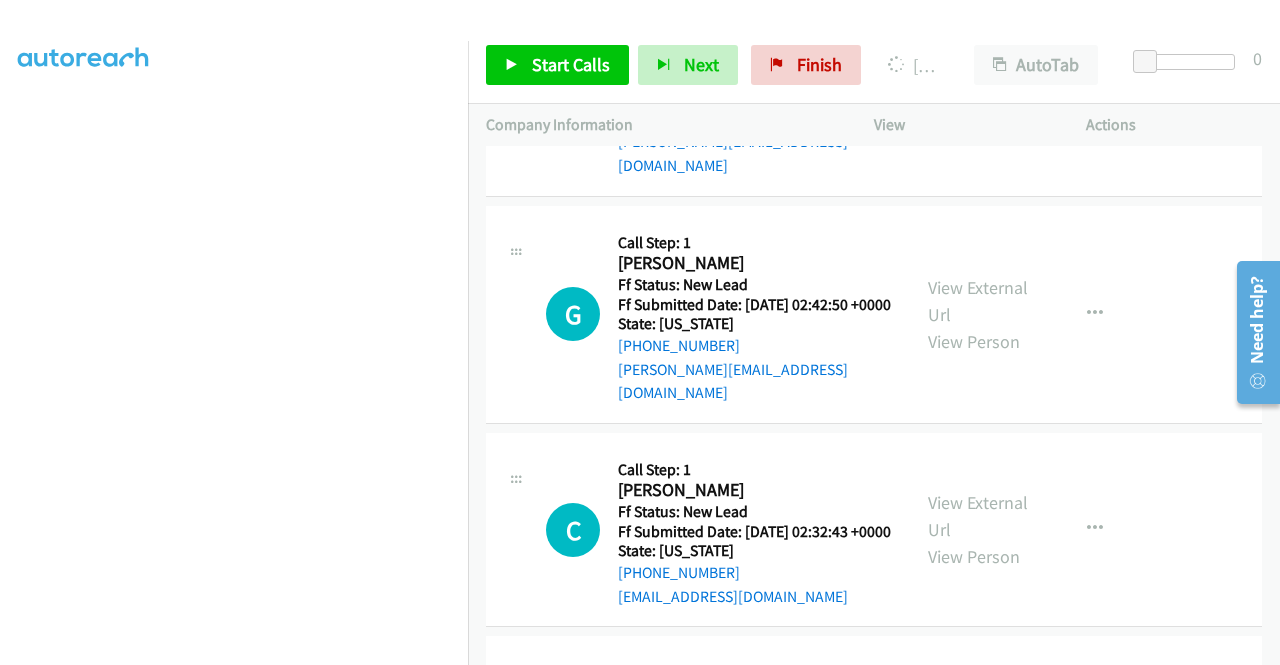 click on "View External Url" at bounding box center (978, 74) 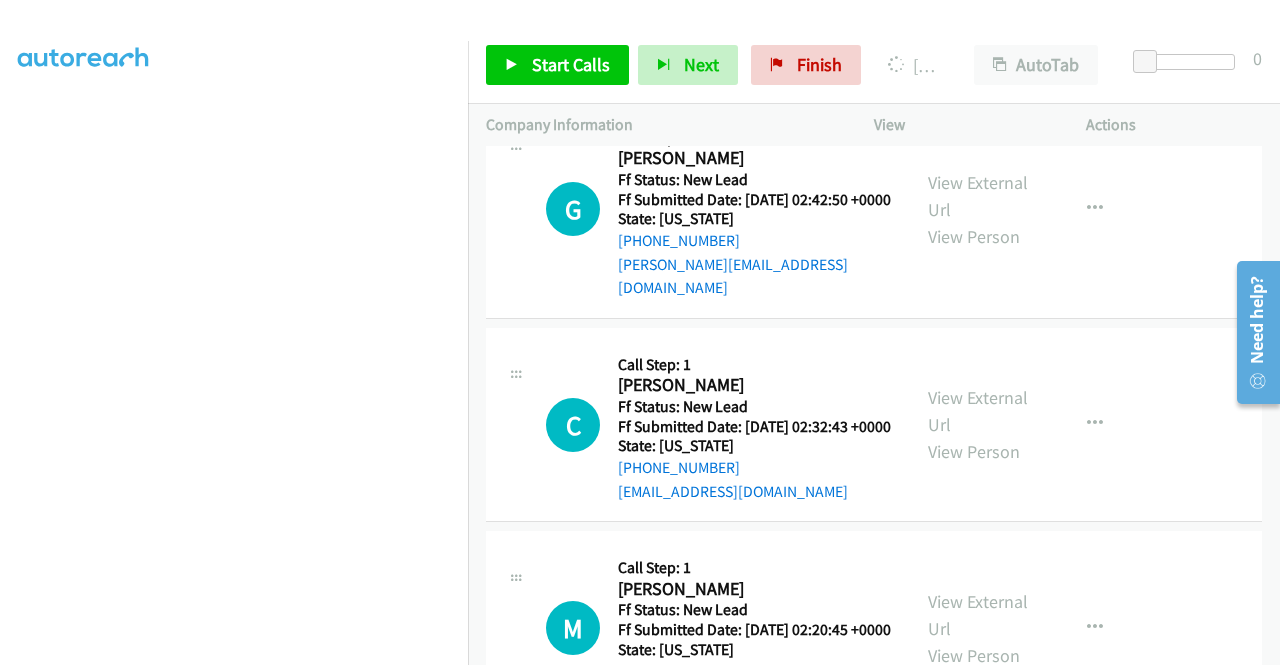 scroll, scrollTop: 5612, scrollLeft: 0, axis: vertical 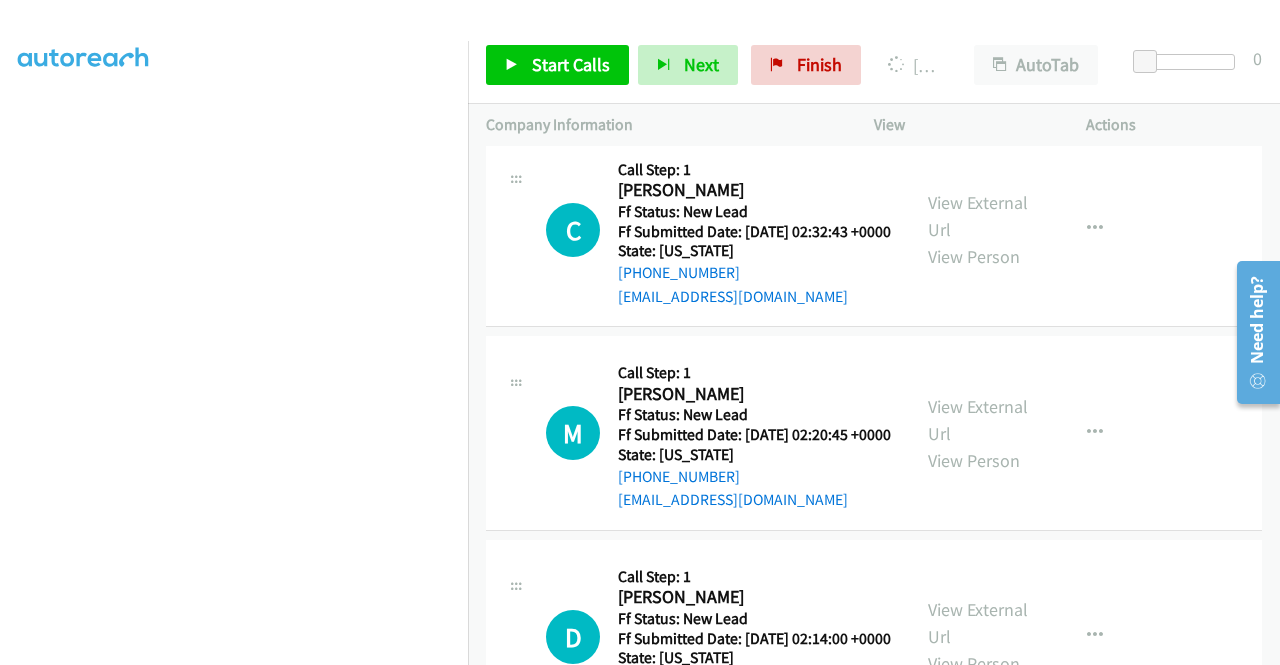 click on "View External Url" at bounding box center [978, 1] 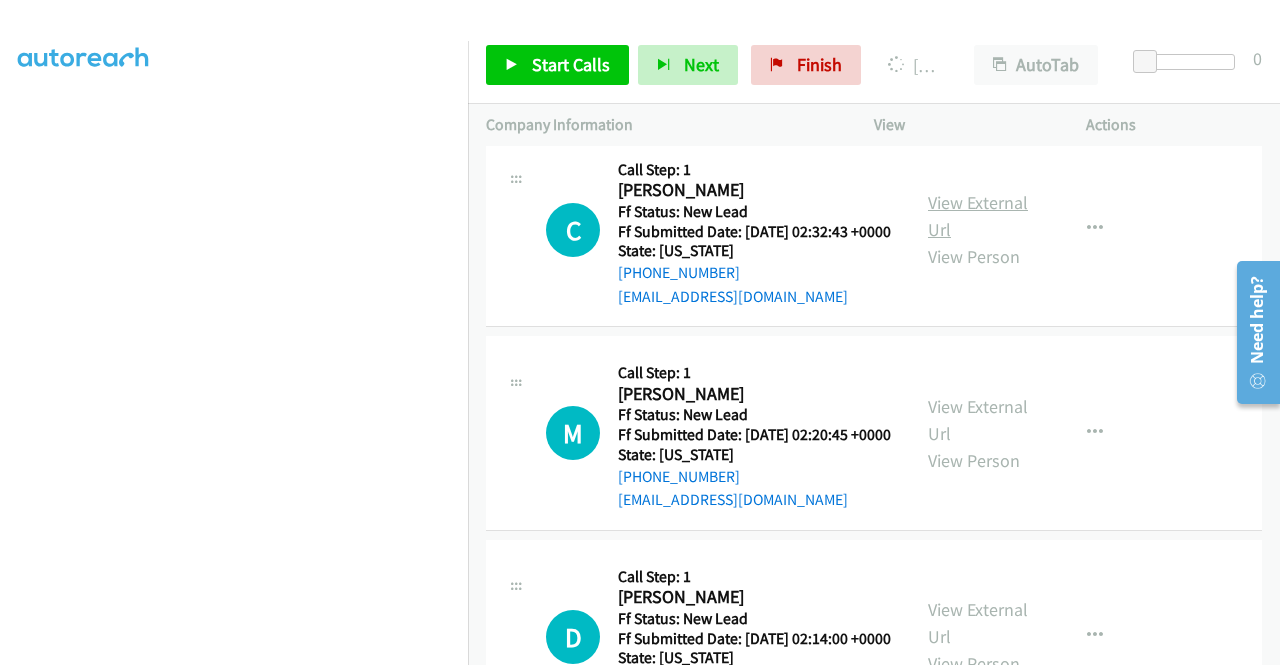 click on "View External Url" at bounding box center [978, 216] 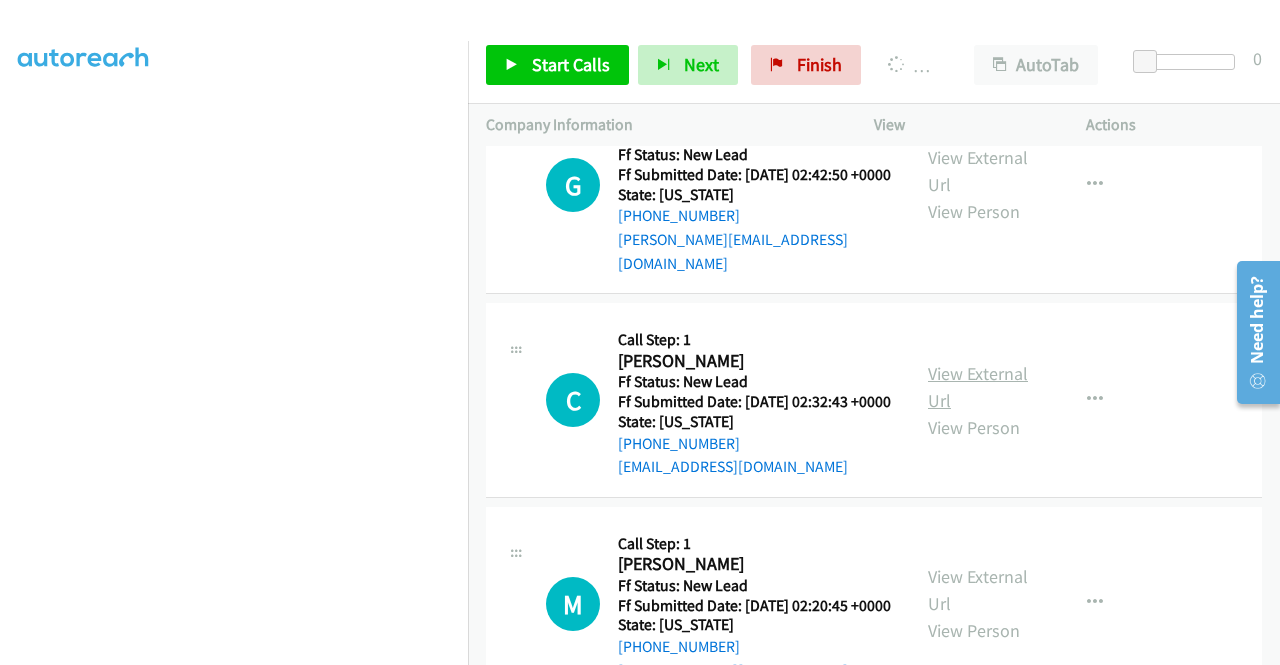 scroll, scrollTop: 5780, scrollLeft: 0, axis: vertical 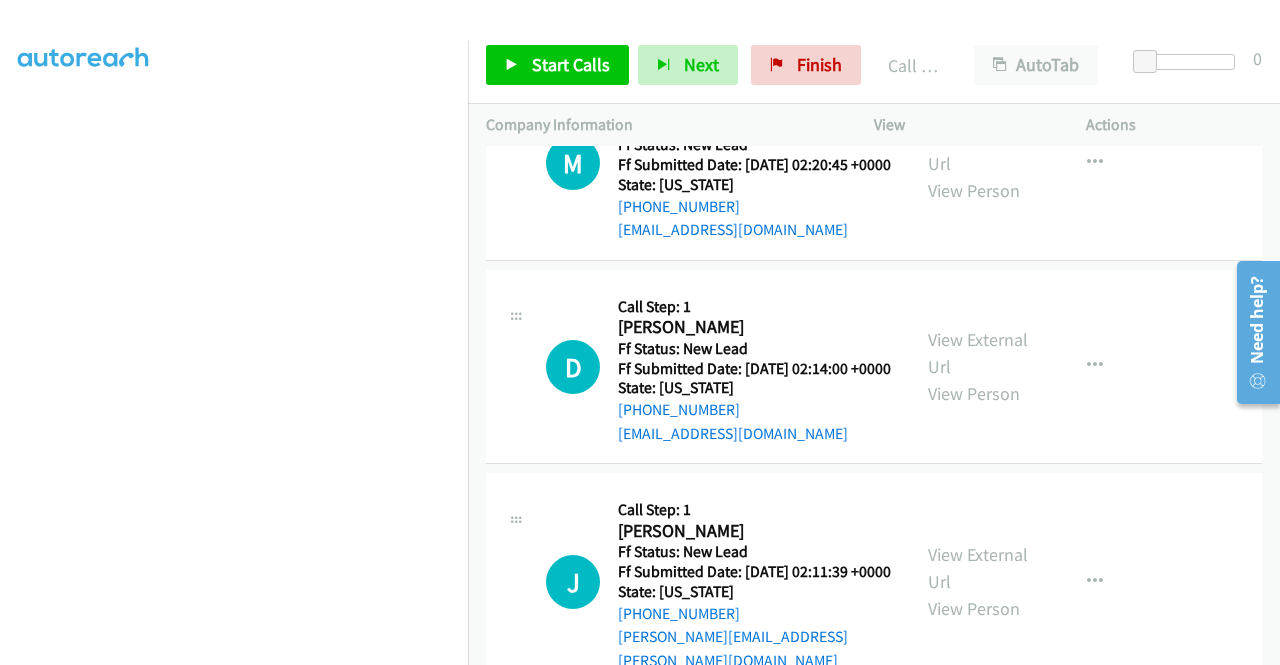 click on "Call was successful?" at bounding box center (685, 26) 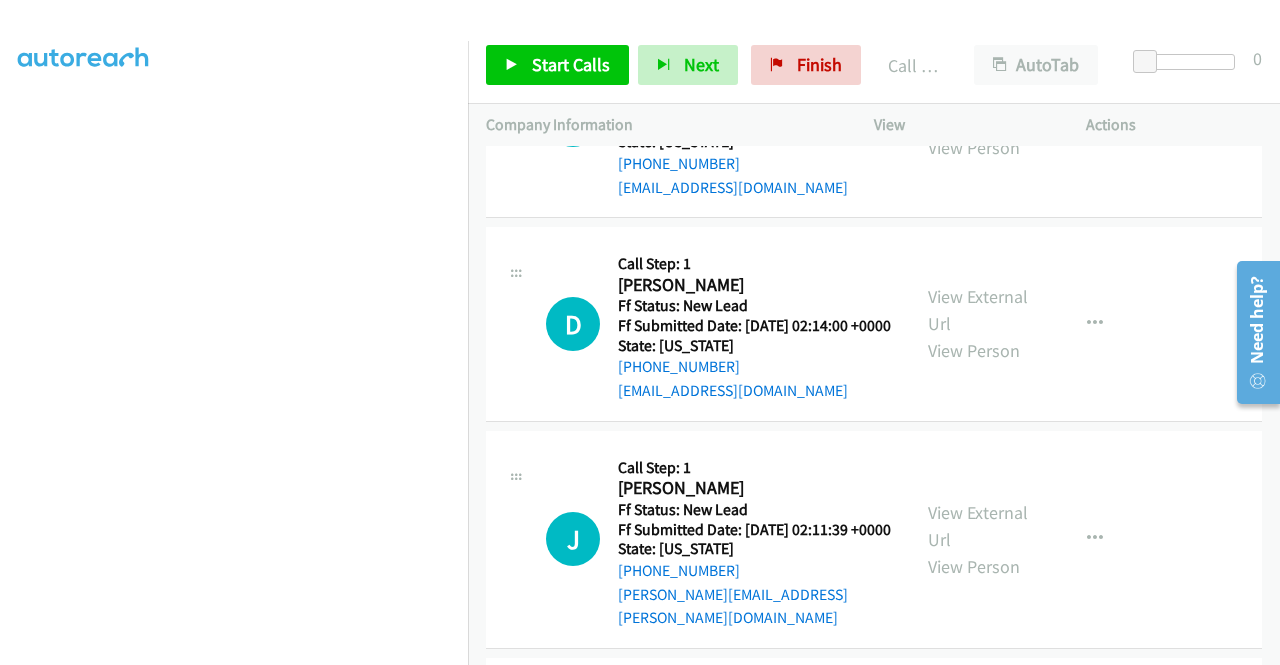 click on "View External Url" at bounding box center [978, 107] 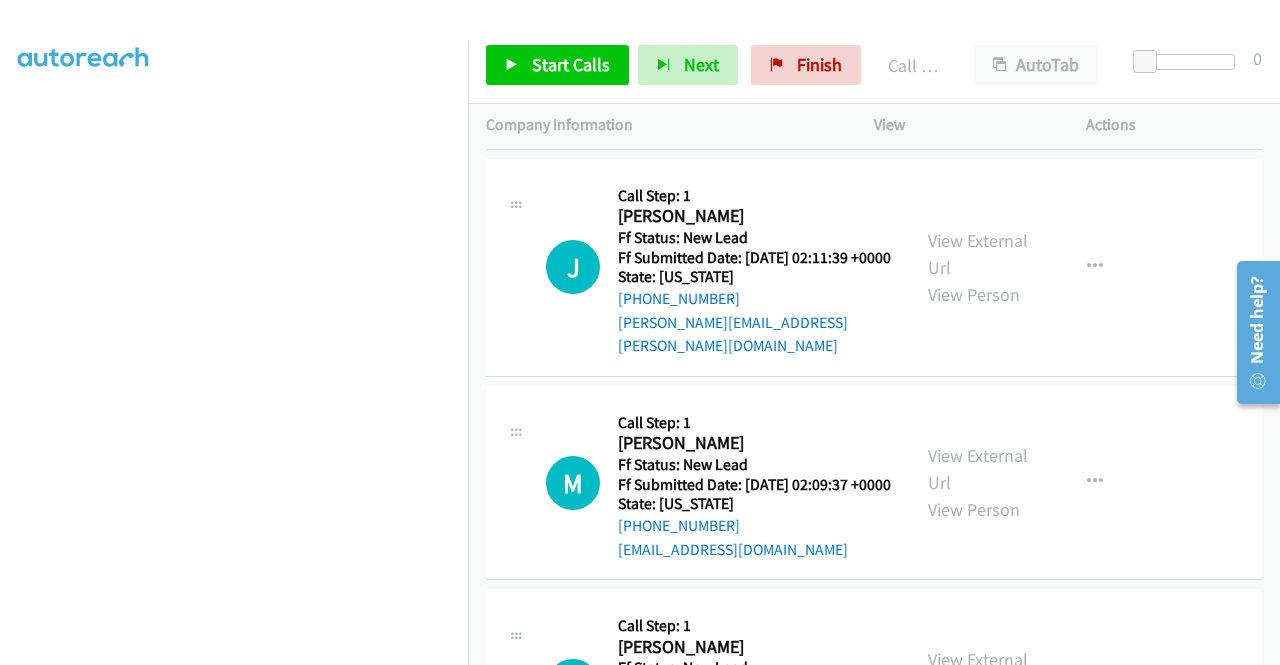 scroll, scrollTop: 6523, scrollLeft: 0, axis: vertical 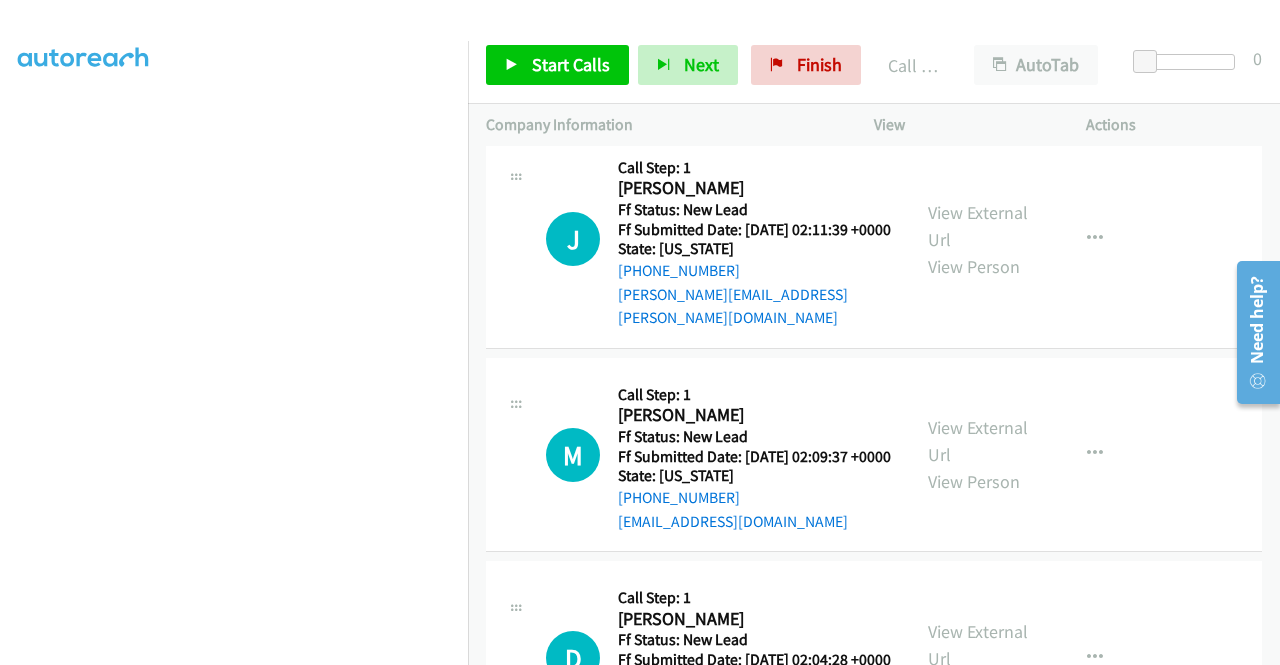 click on "View External Url" at bounding box center [978, 10] 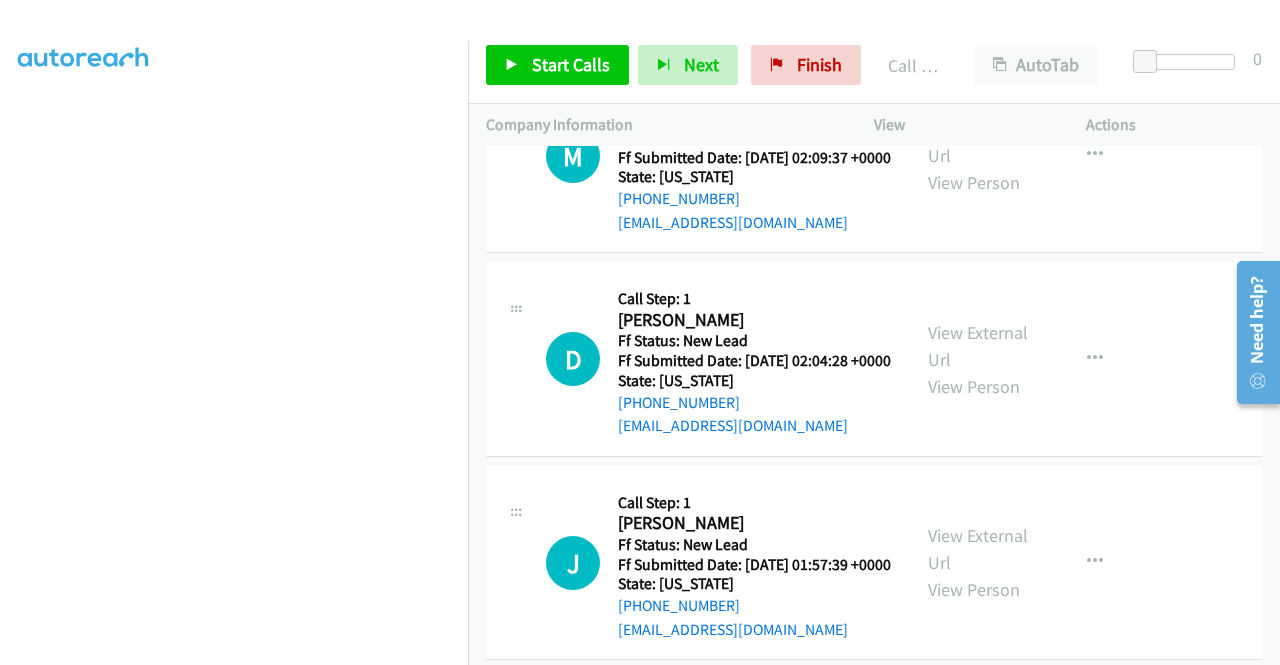 scroll, scrollTop: 6823, scrollLeft: 0, axis: vertical 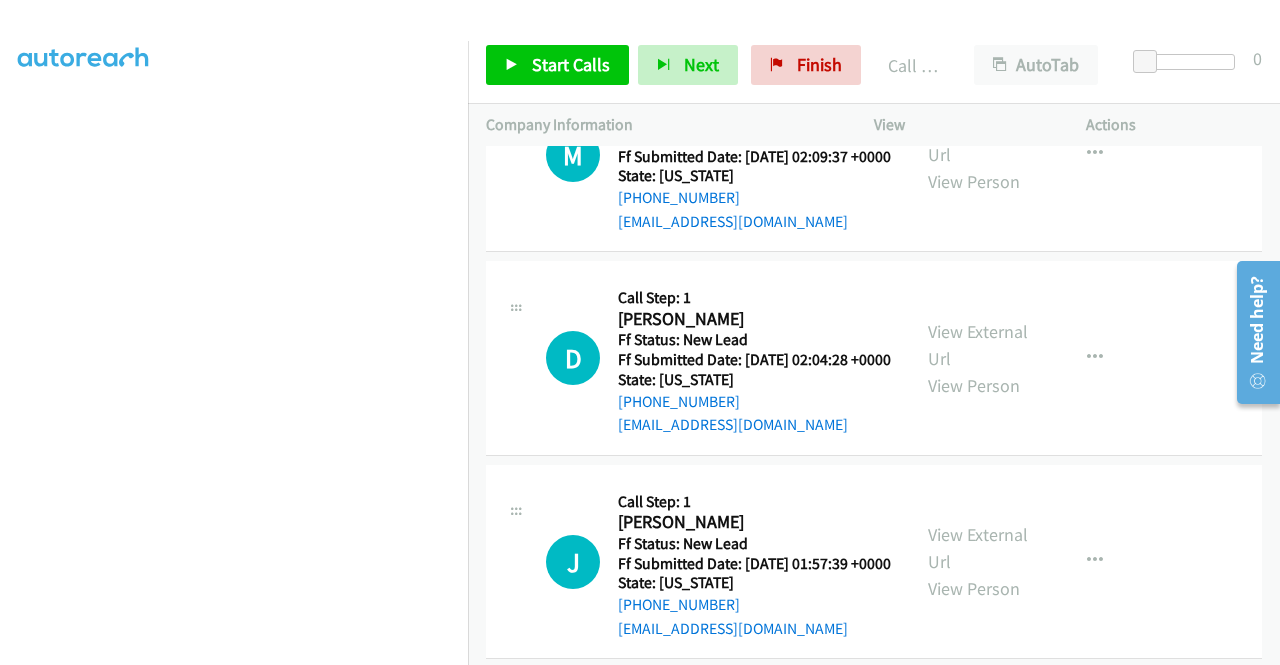 click on "View External Url" at bounding box center [978, -74] 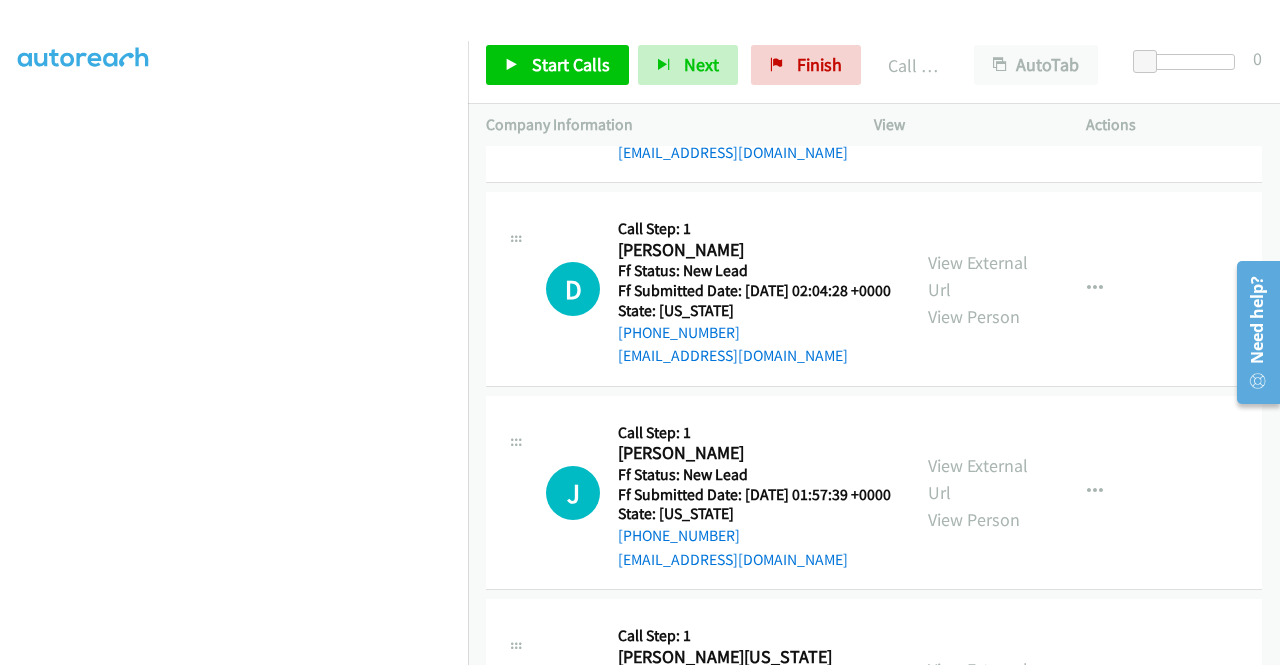 scroll, scrollTop: 6923, scrollLeft: 0, axis: vertical 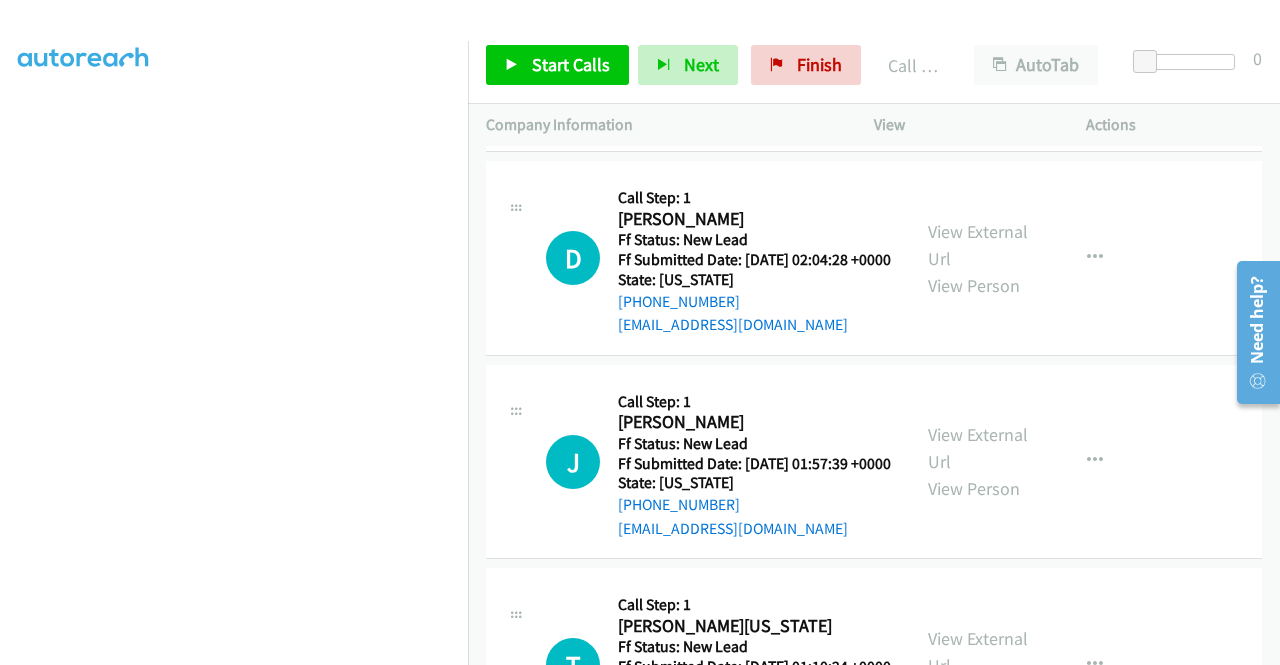 click on "View External Url" at bounding box center [978, 41] 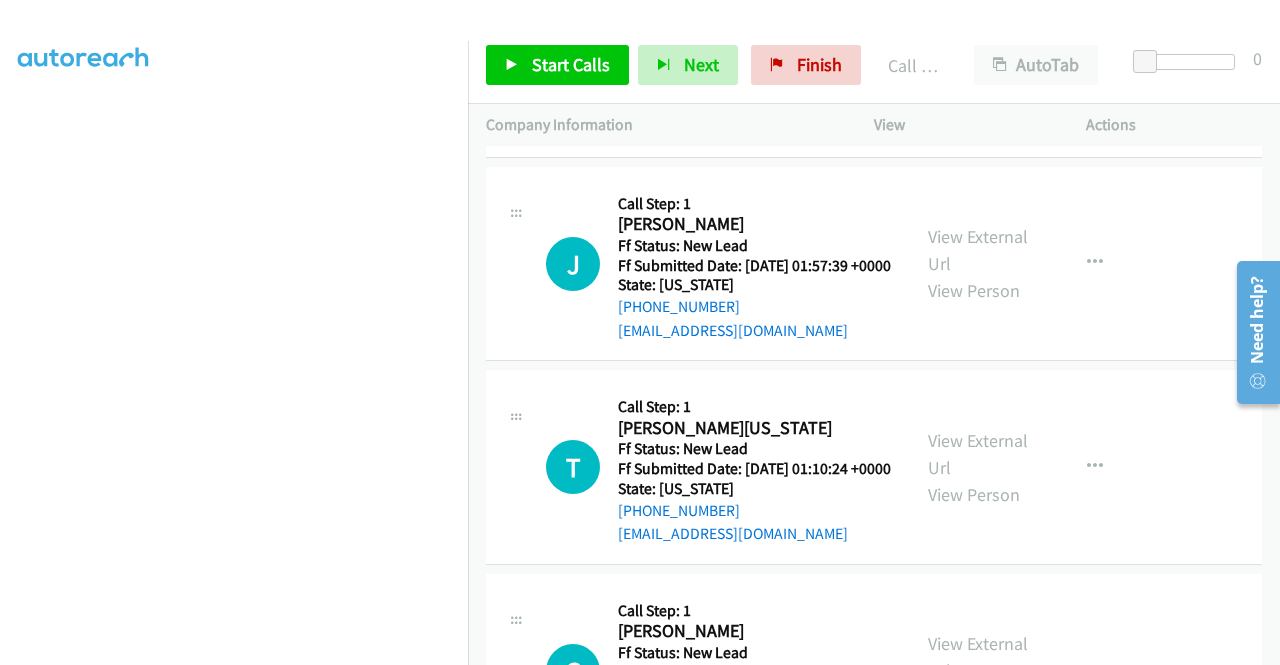 scroll, scrollTop: 7123, scrollLeft: 0, axis: vertical 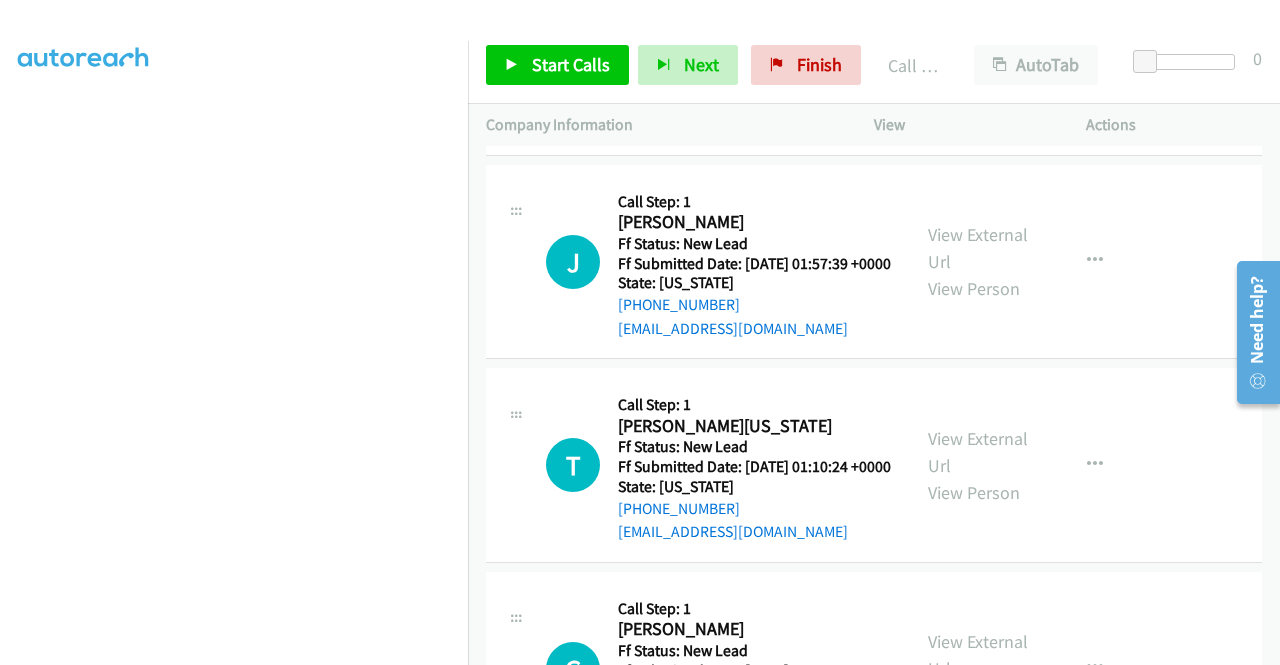 click on "View External Url" at bounding box center (978, 45) 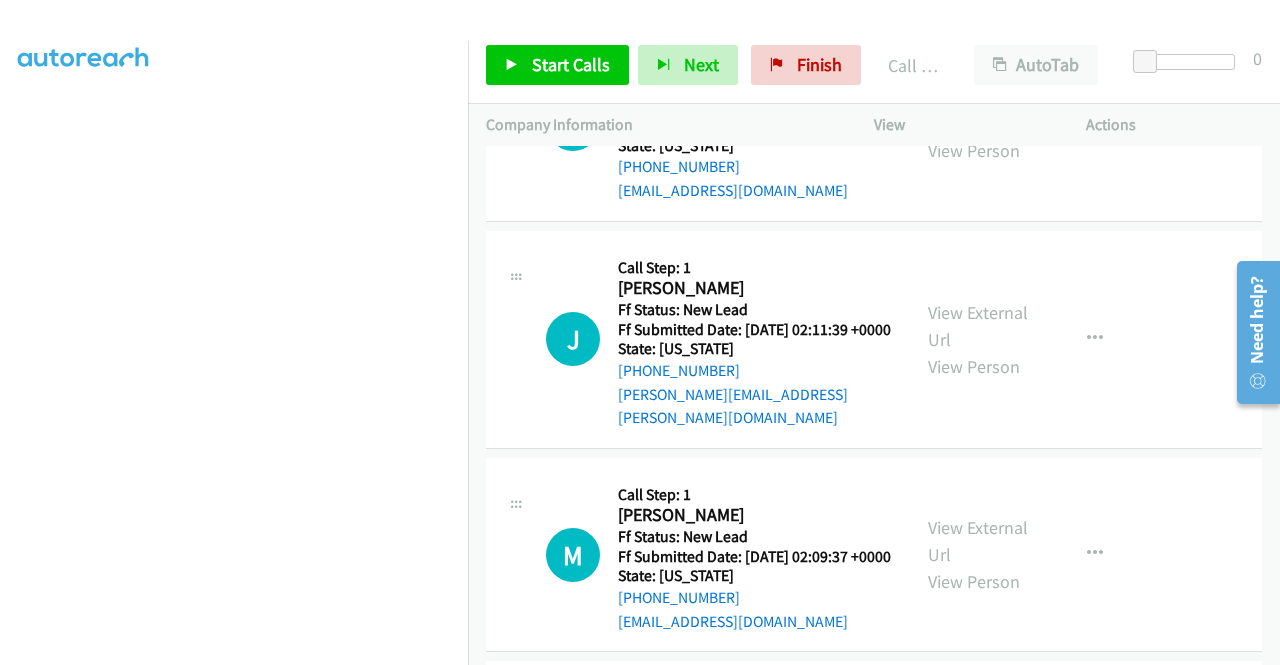 scroll, scrollTop: 6523, scrollLeft: 0, axis: vertical 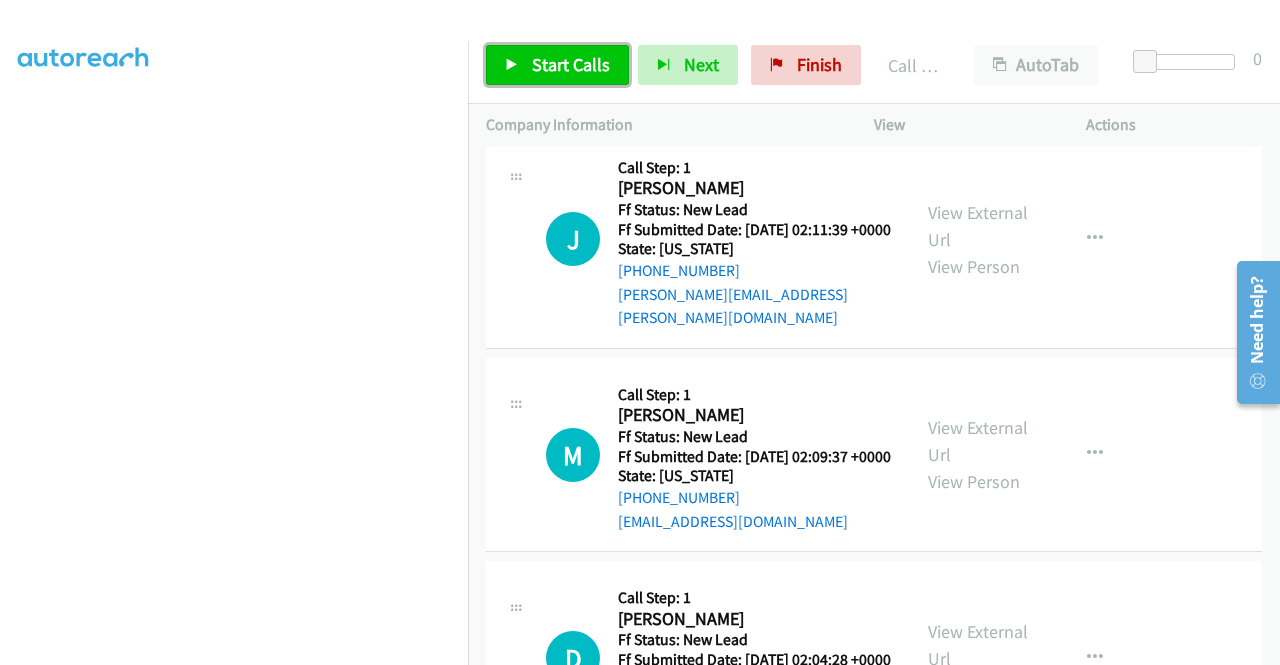 click at bounding box center (512, 66) 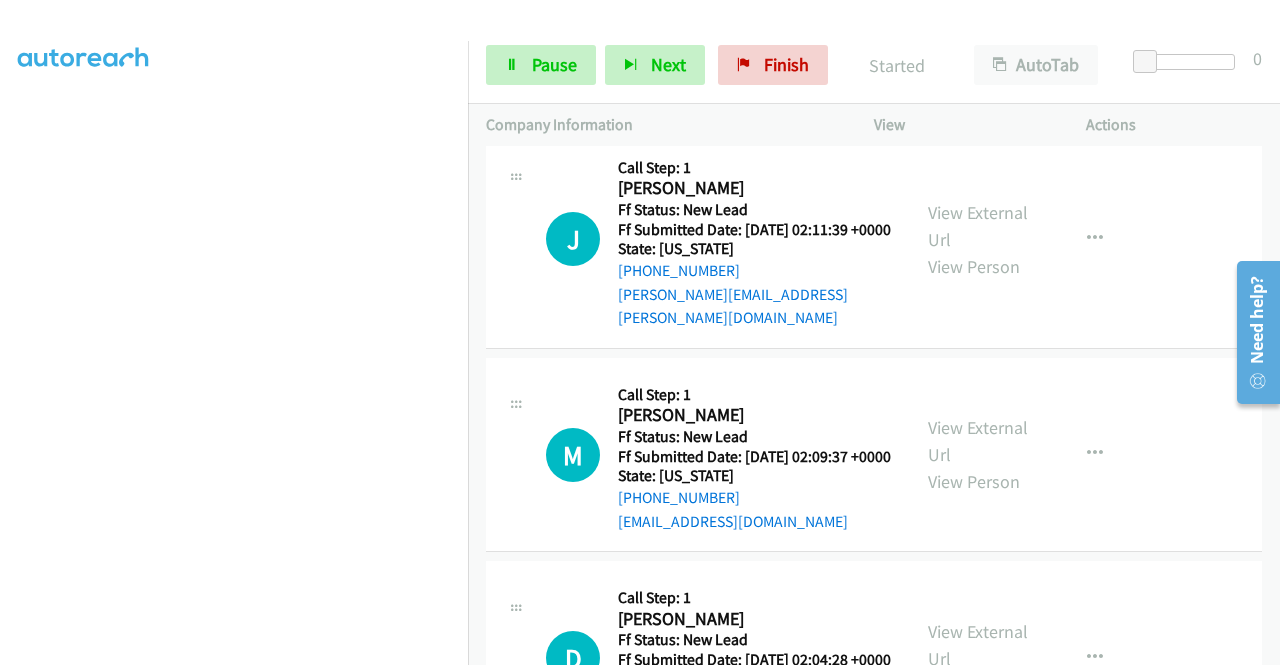 scroll, scrollTop: 6423, scrollLeft: 0, axis: vertical 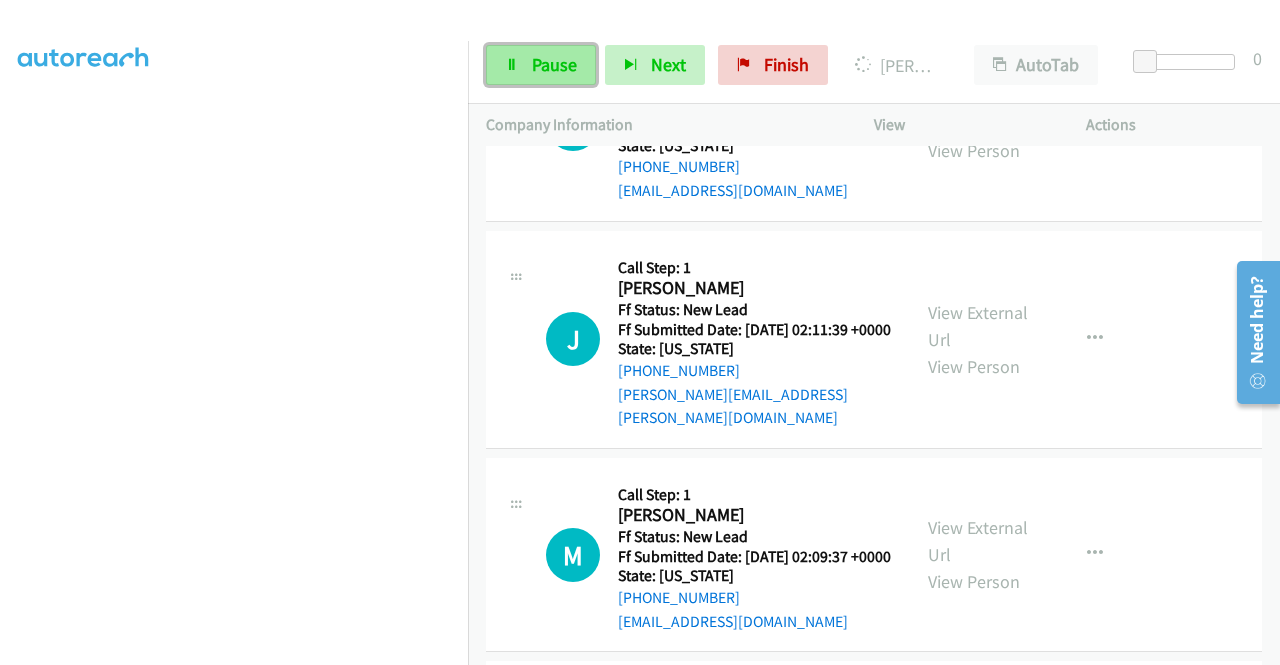 click on "Pause" at bounding box center (541, 65) 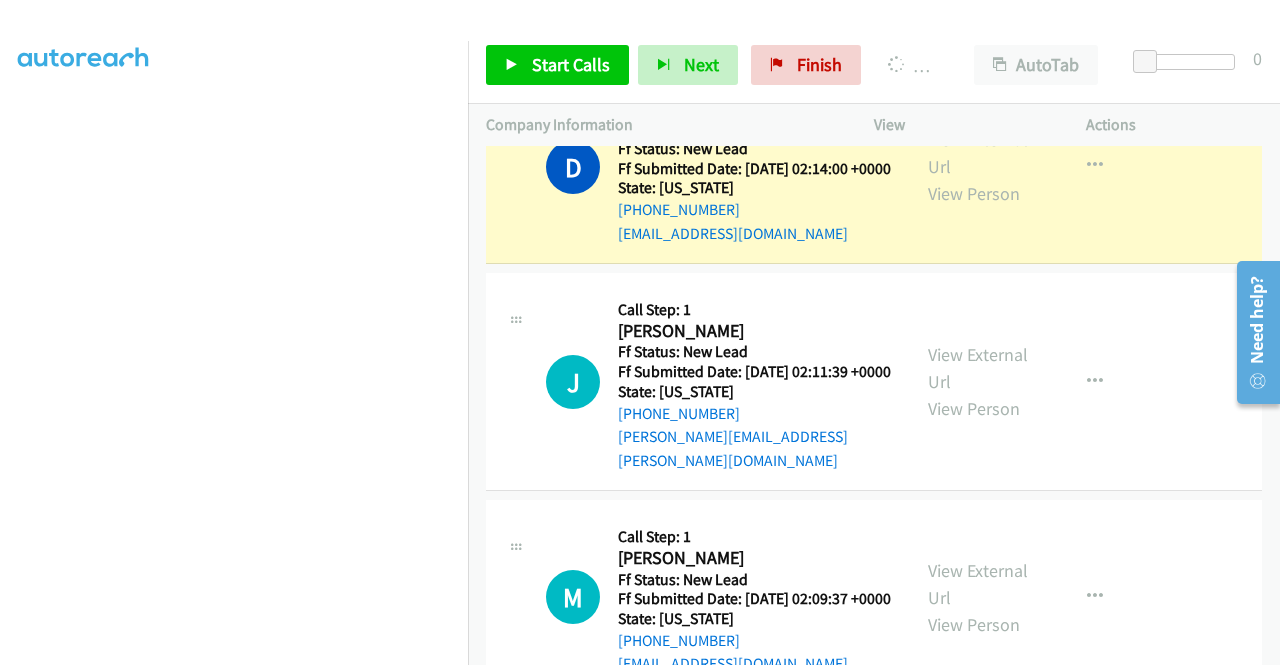 scroll, scrollTop: 456, scrollLeft: 0, axis: vertical 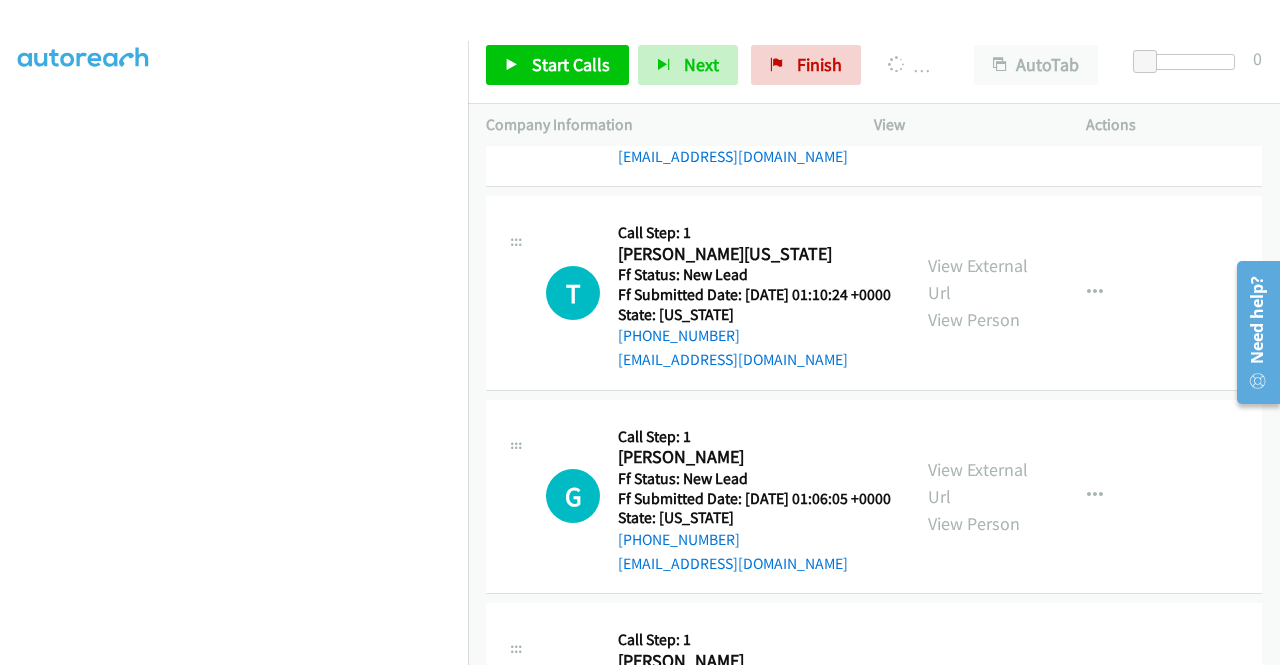 click on "View External Url" at bounding box center (978, 76) 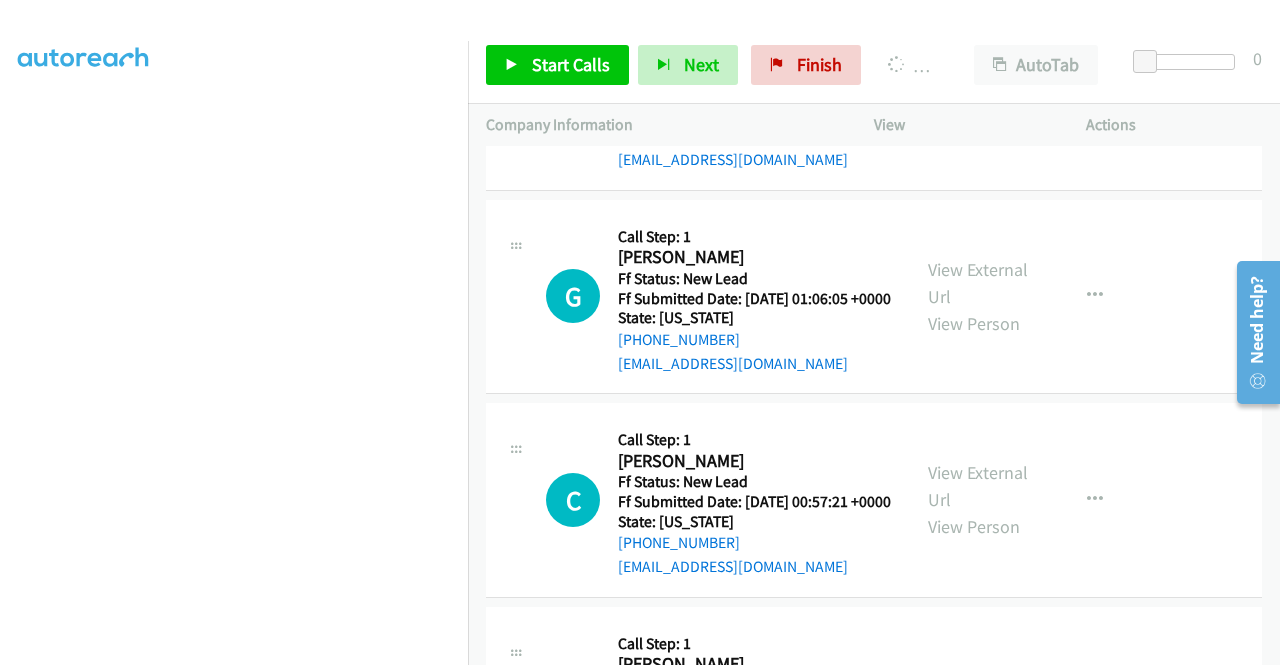 click on "View External Url" at bounding box center [978, 79] 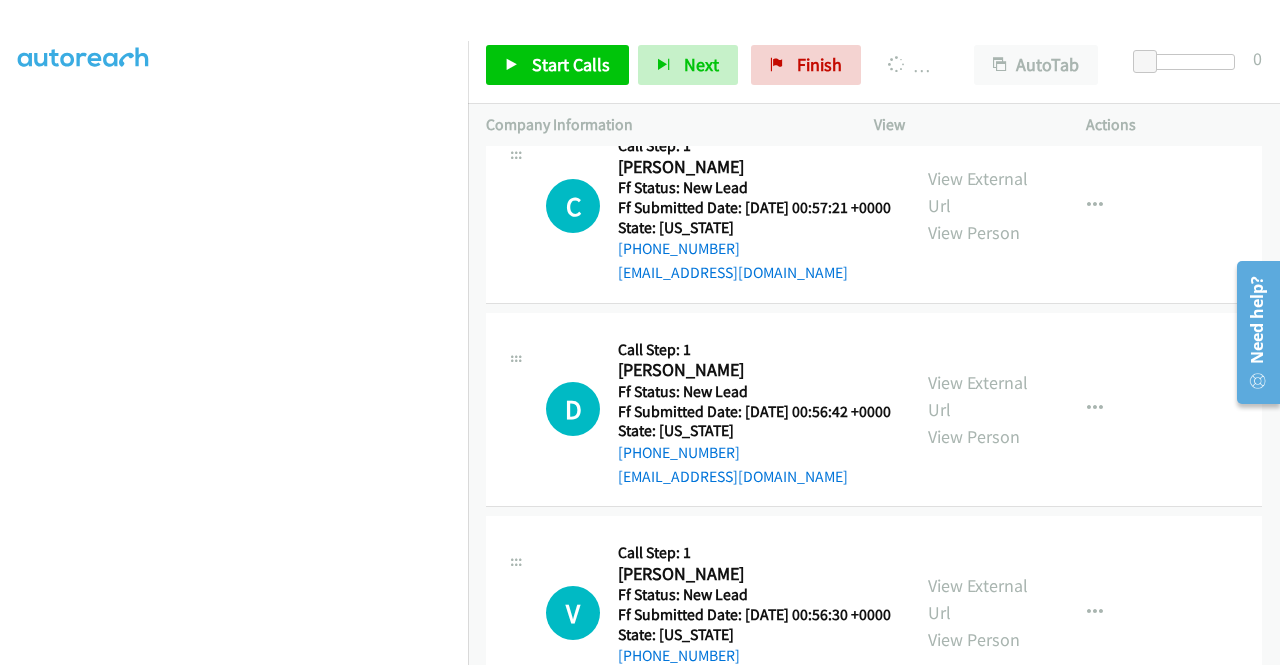 scroll, scrollTop: 7923, scrollLeft: 0, axis: vertical 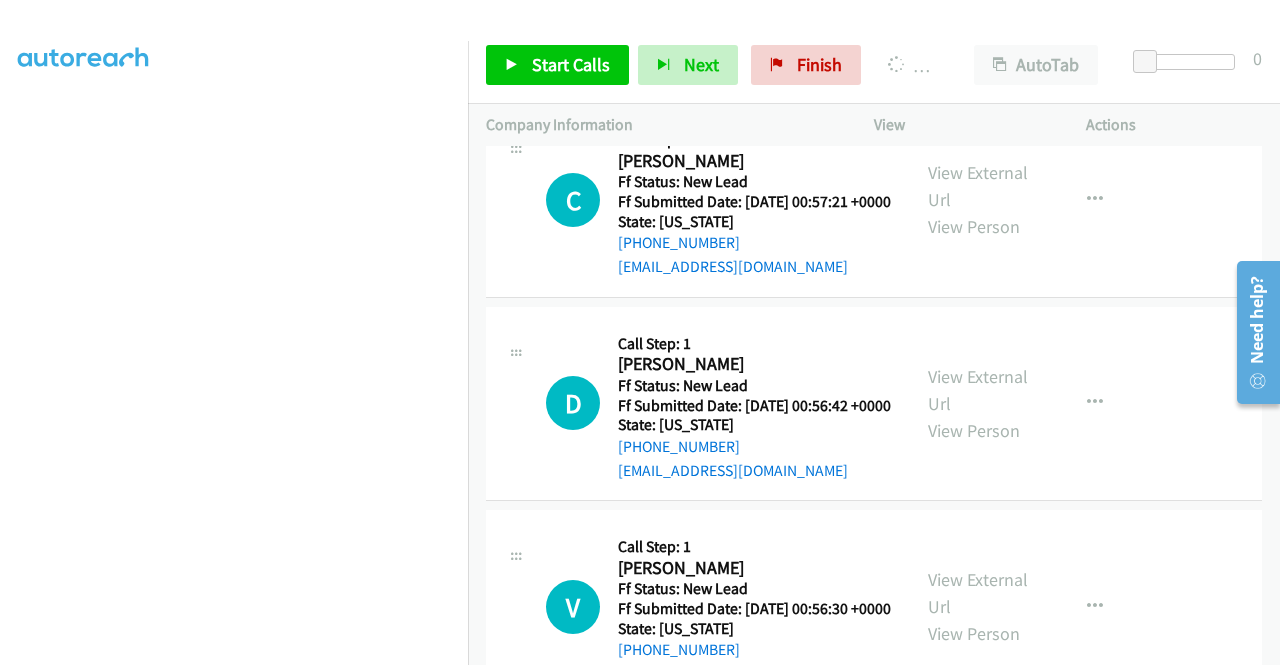 click on "View External Url" at bounding box center (978, -17) 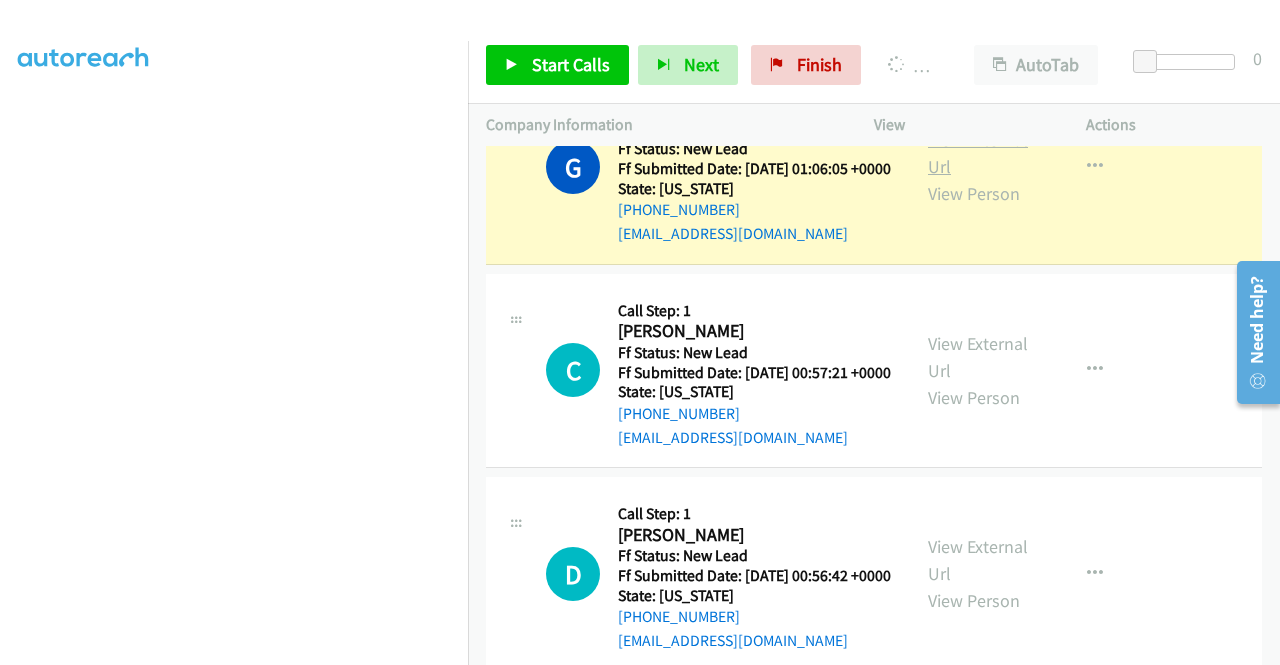 scroll, scrollTop: 456, scrollLeft: 0, axis: vertical 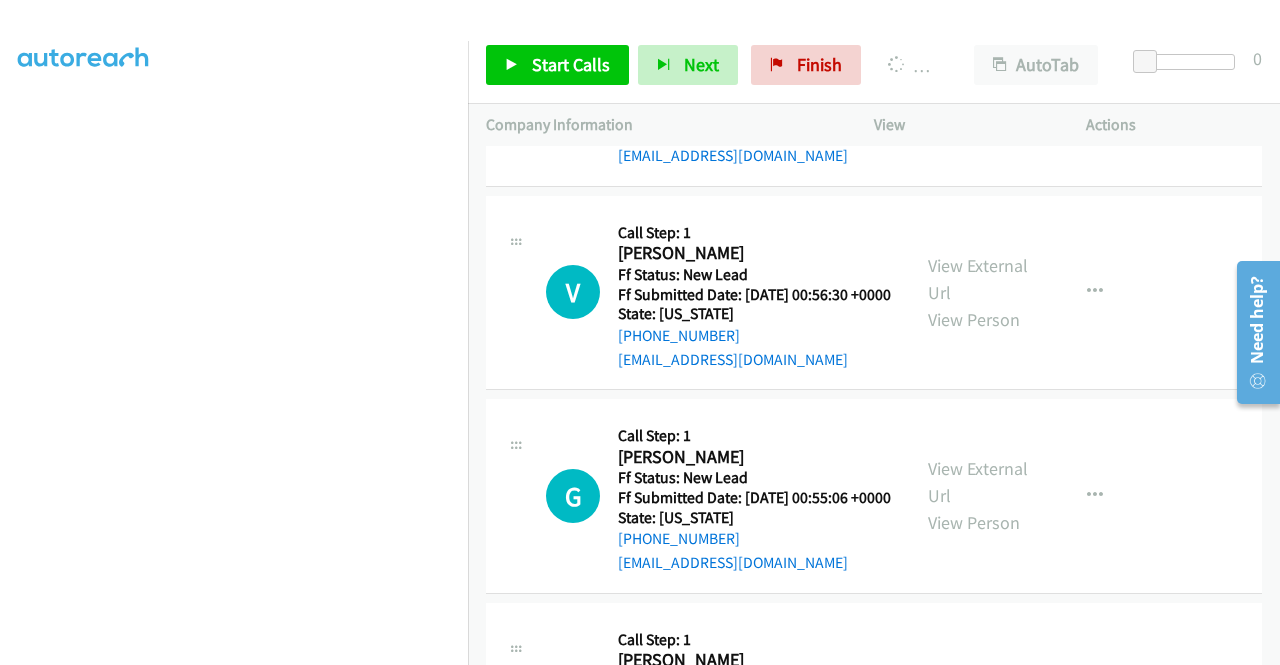 click on "View External Url" at bounding box center [978, -128] 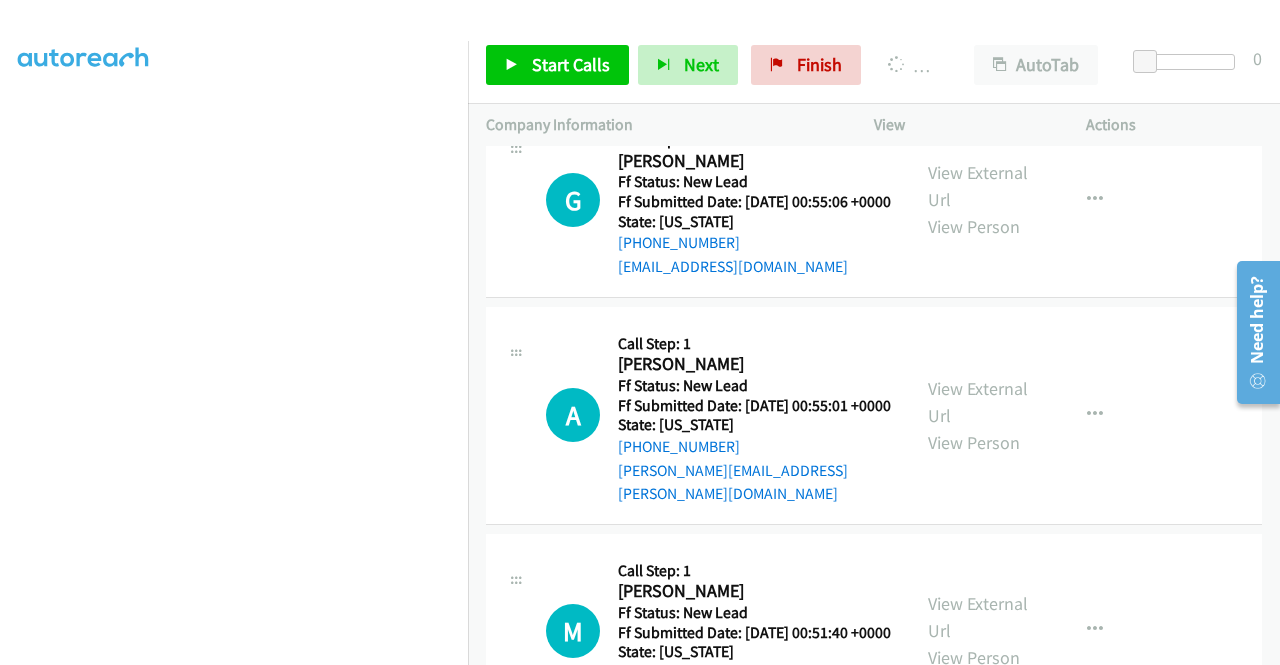scroll, scrollTop: 8708, scrollLeft: 0, axis: vertical 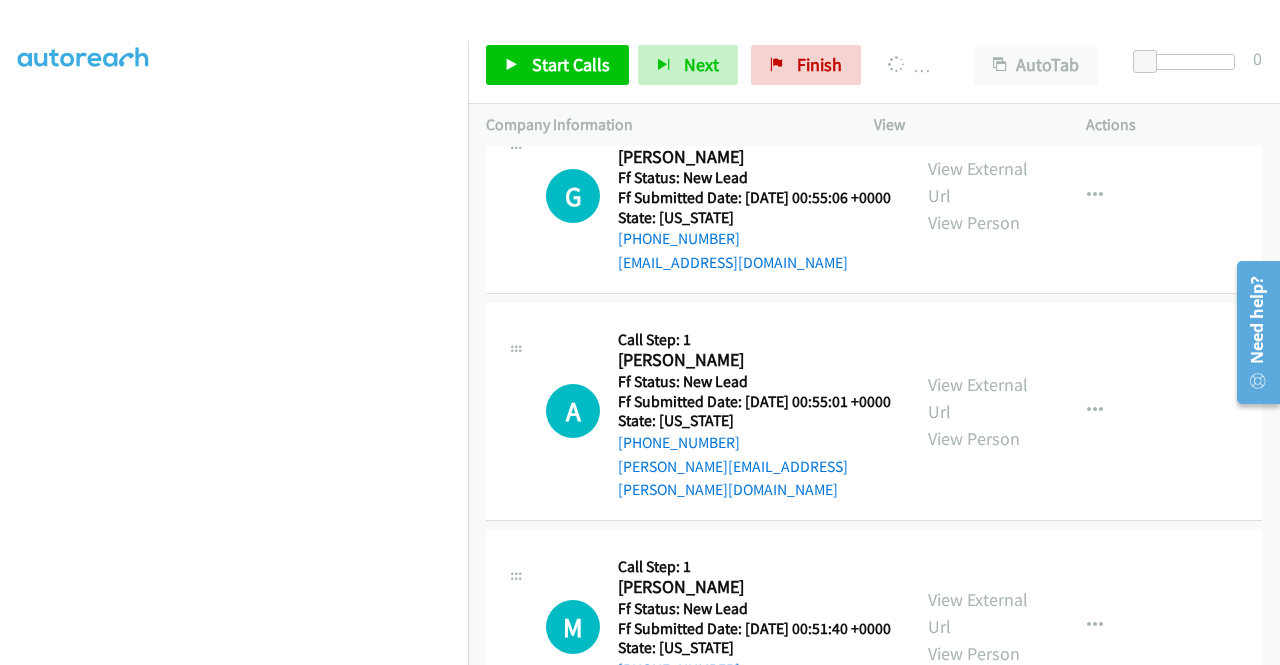 click on "View External Url" at bounding box center [978, -21] 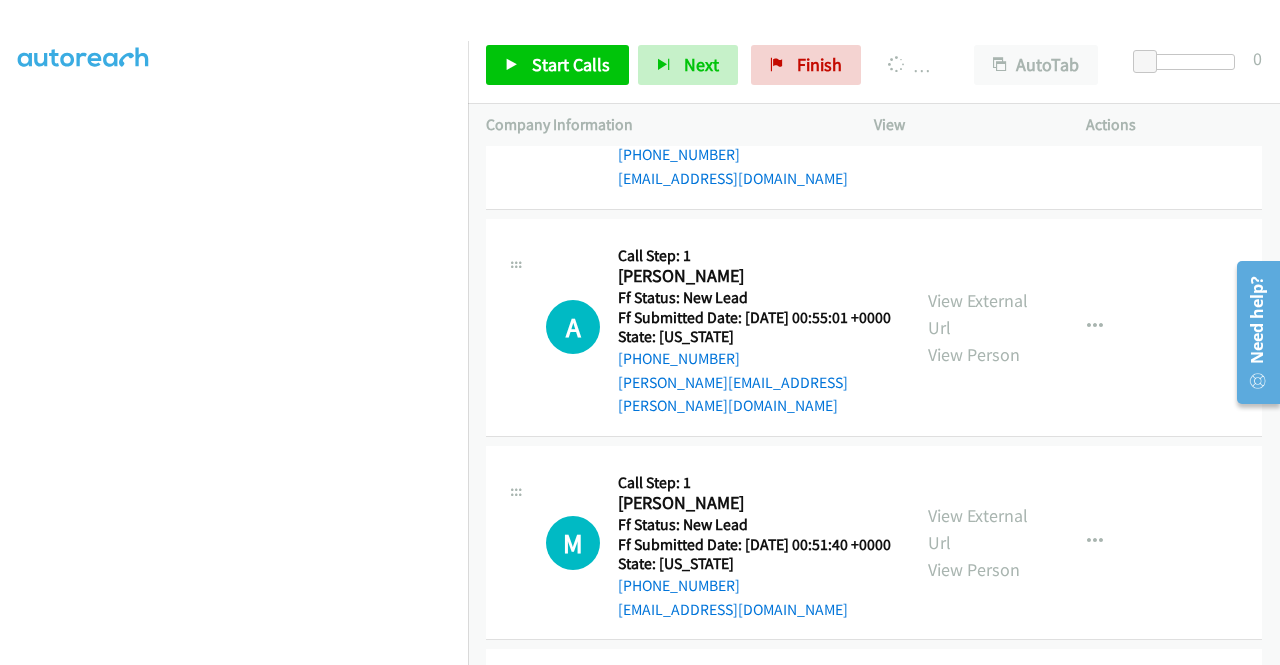 scroll, scrollTop: 8908, scrollLeft: 0, axis: vertical 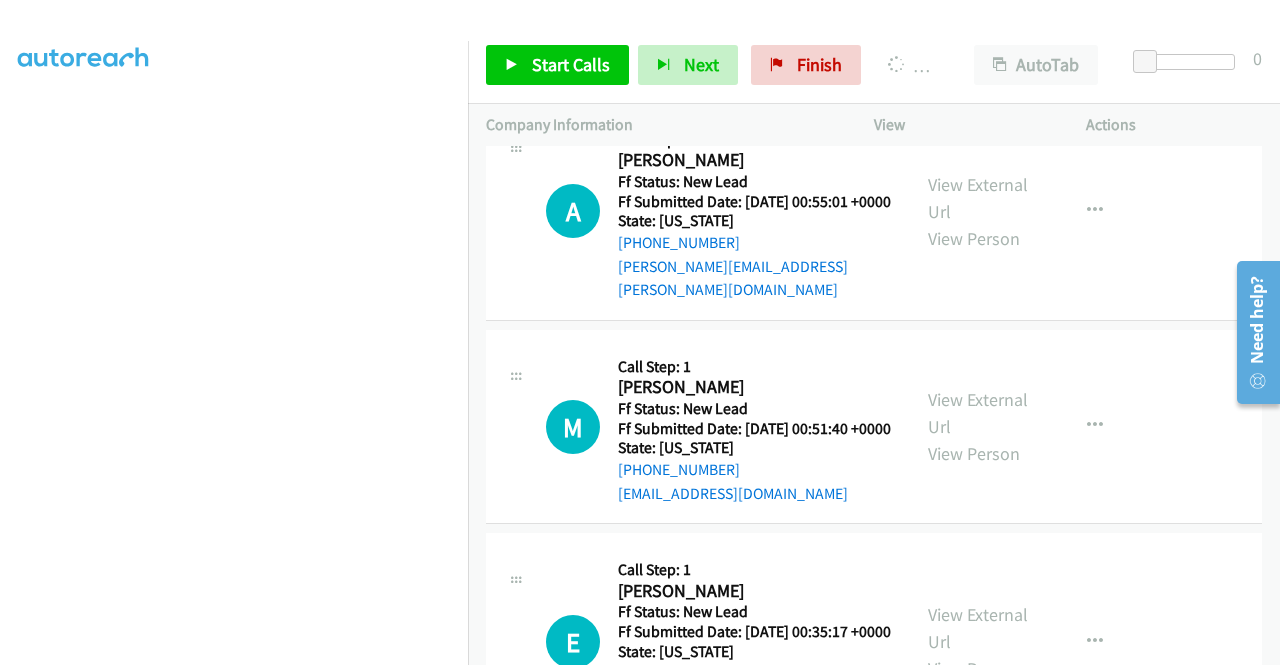click on "View External Url" at bounding box center (978, -18) 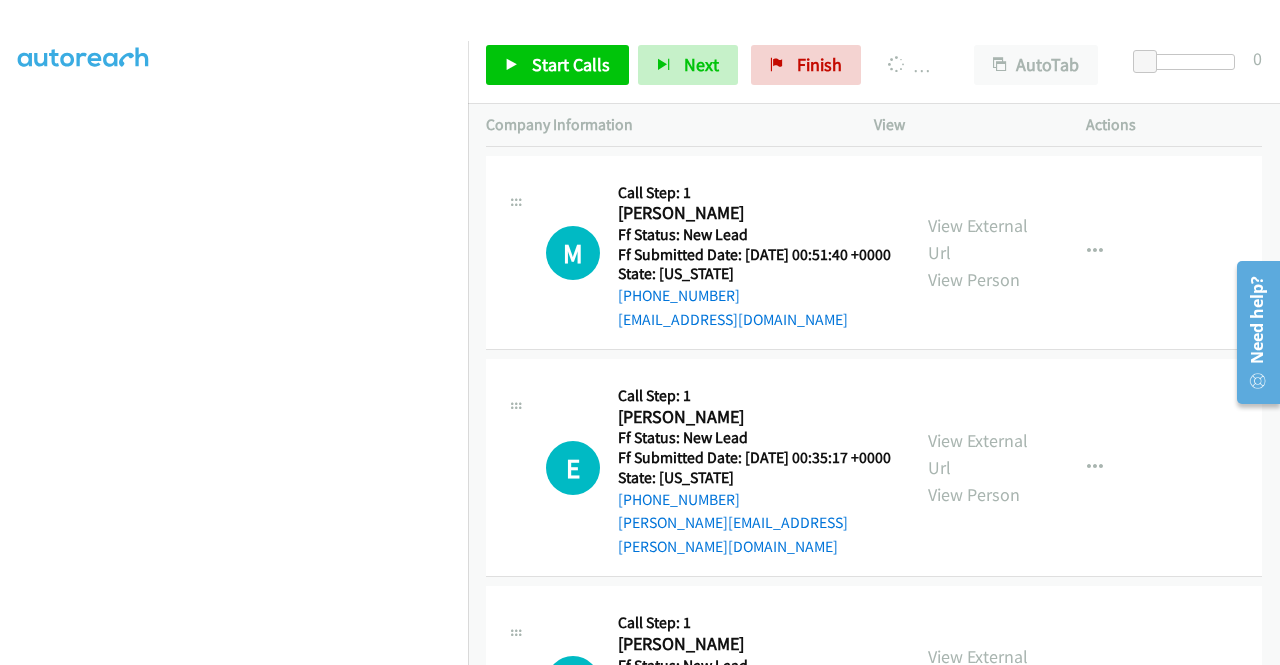 scroll, scrollTop: 9108, scrollLeft: 0, axis: vertical 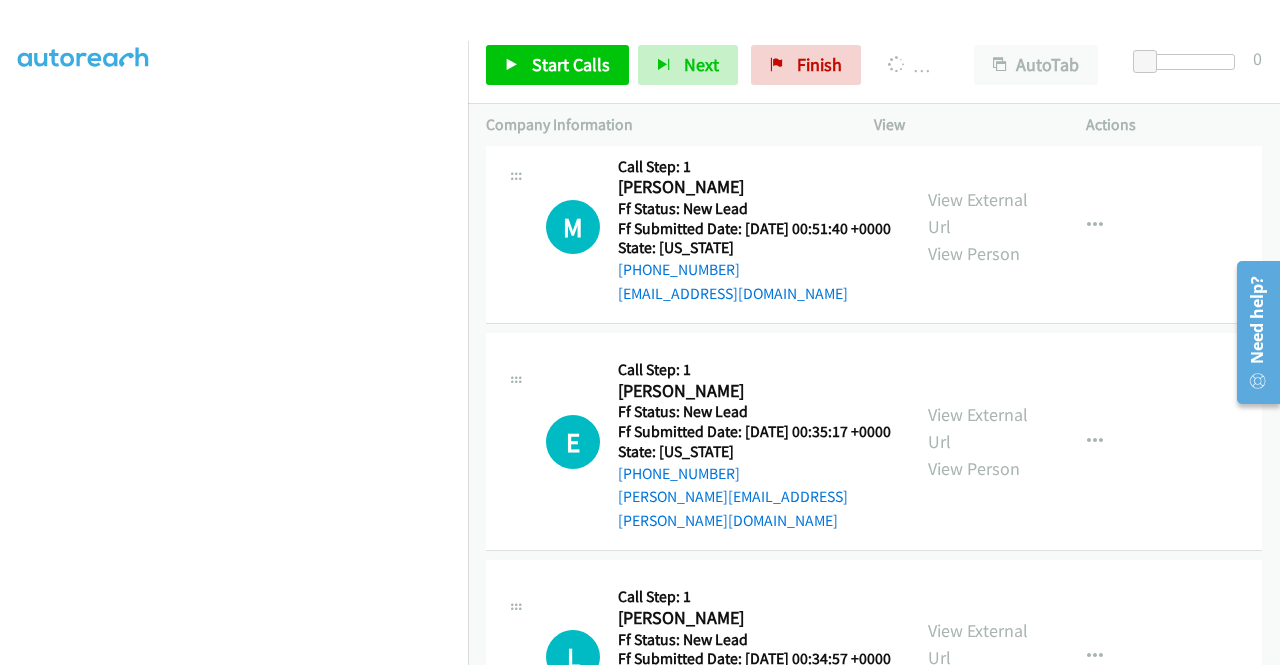 click on "View External Url" at bounding box center [978, -2] 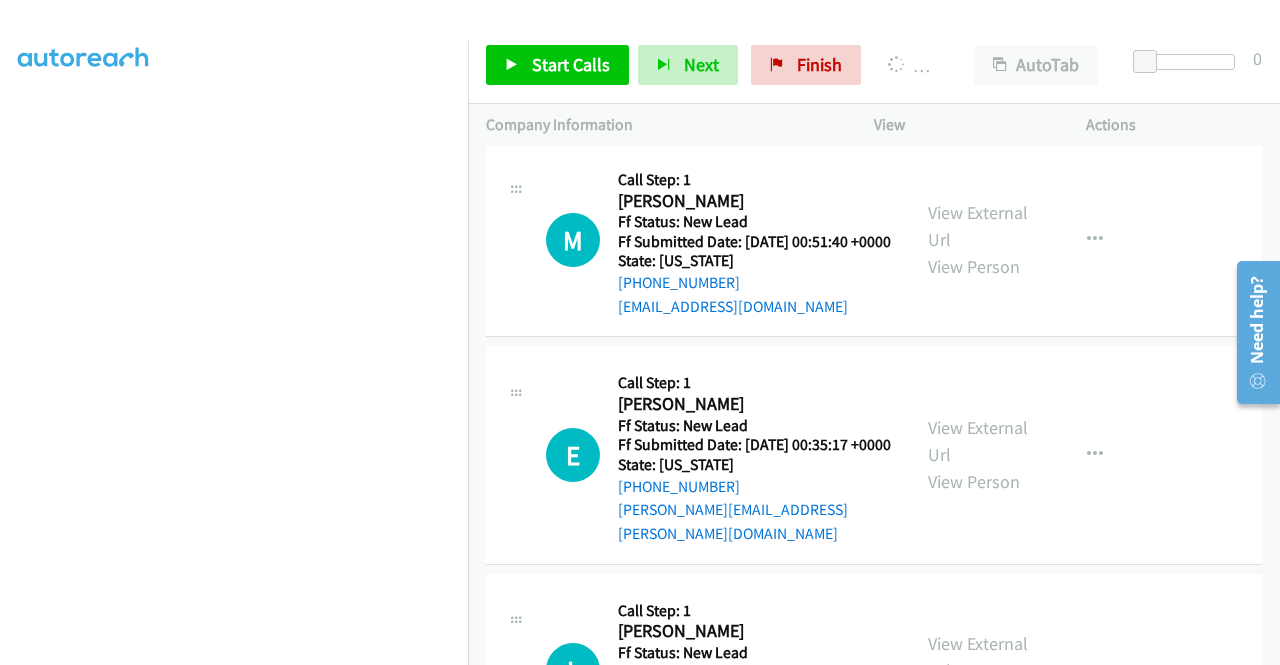 scroll, scrollTop: 456, scrollLeft: 0, axis: vertical 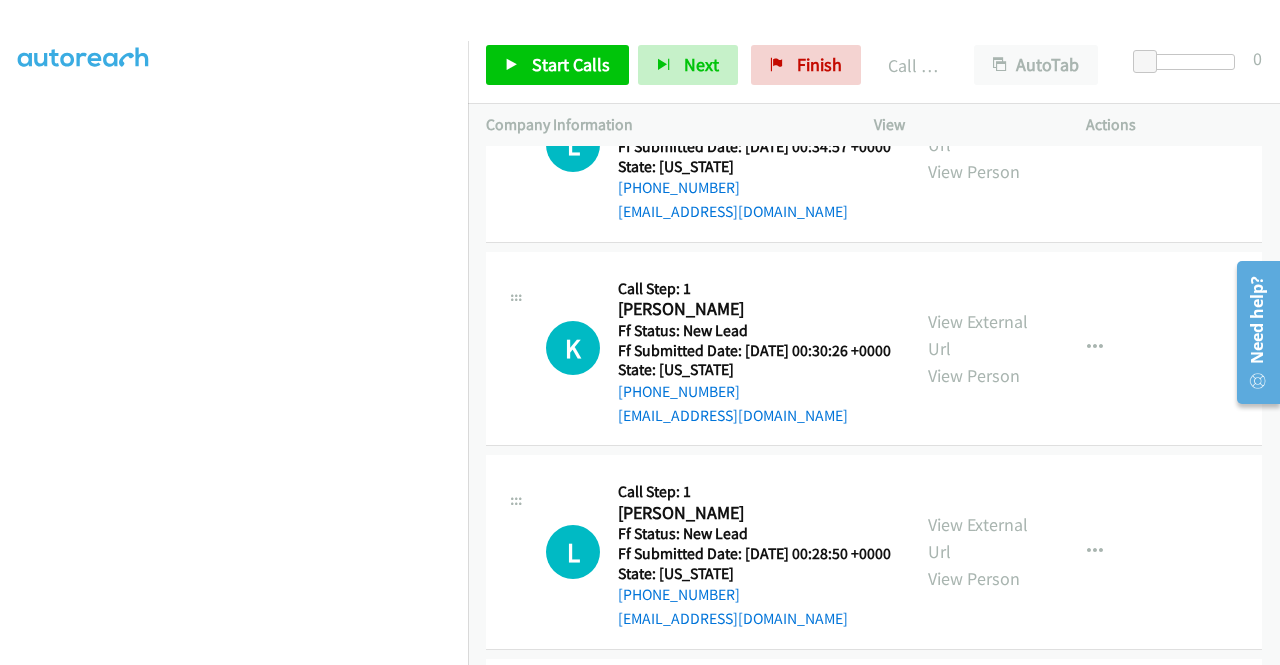 click on "View External Url" at bounding box center [978, -299] 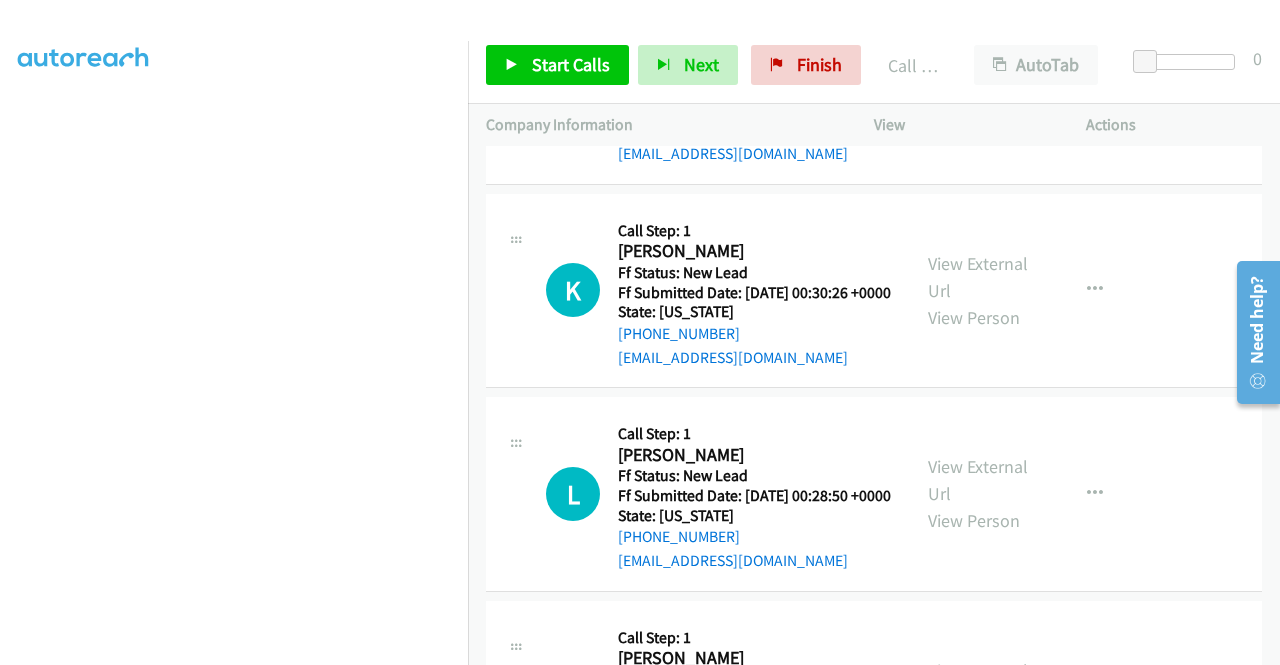 scroll, scrollTop: 9976, scrollLeft: 0, axis: vertical 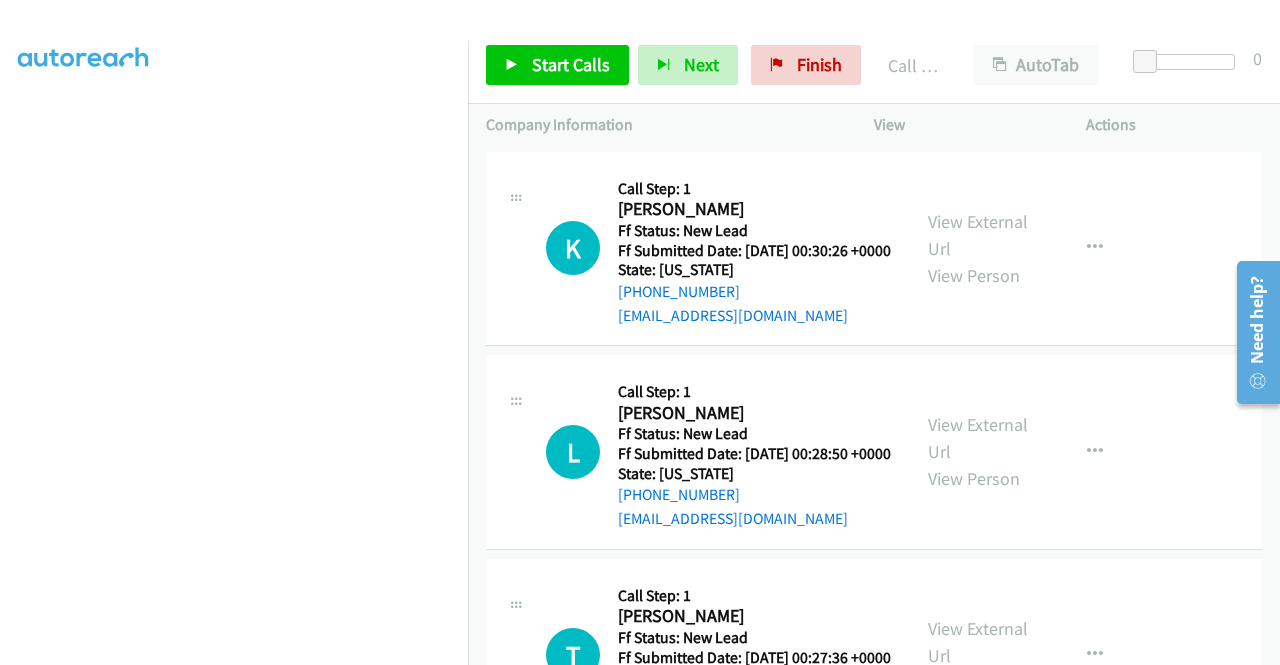 click on "View External Url" at bounding box center [978, -184] 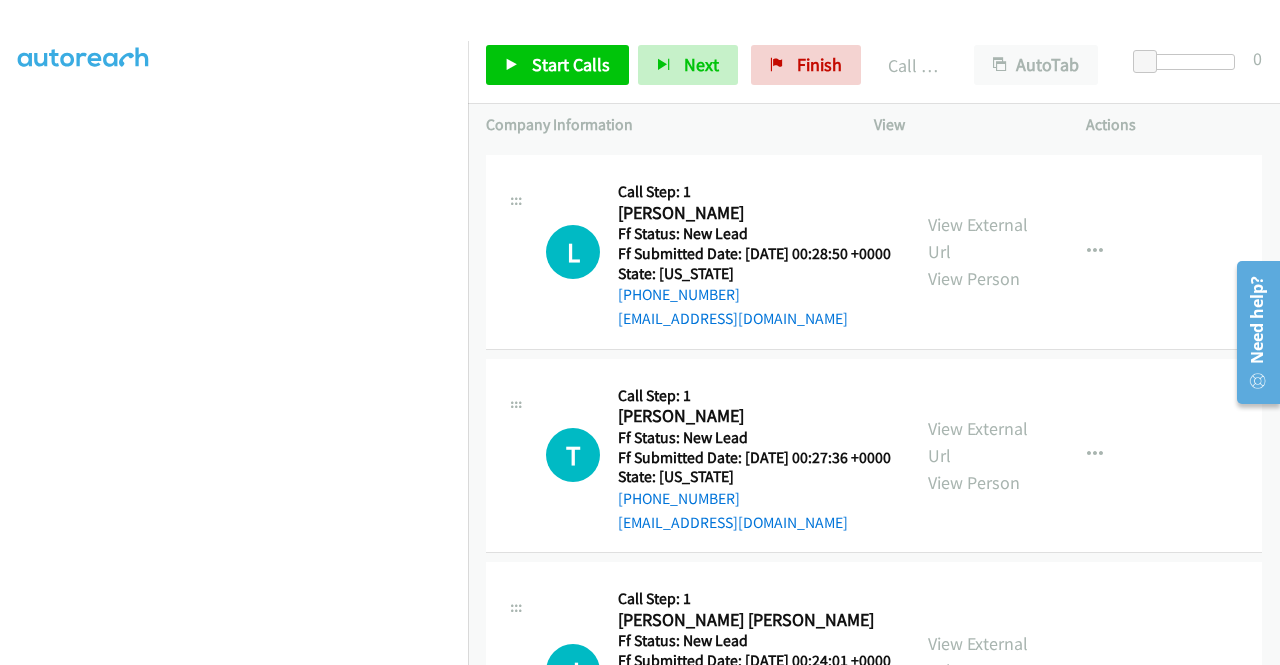 scroll, scrollTop: 10276, scrollLeft: 0, axis: vertical 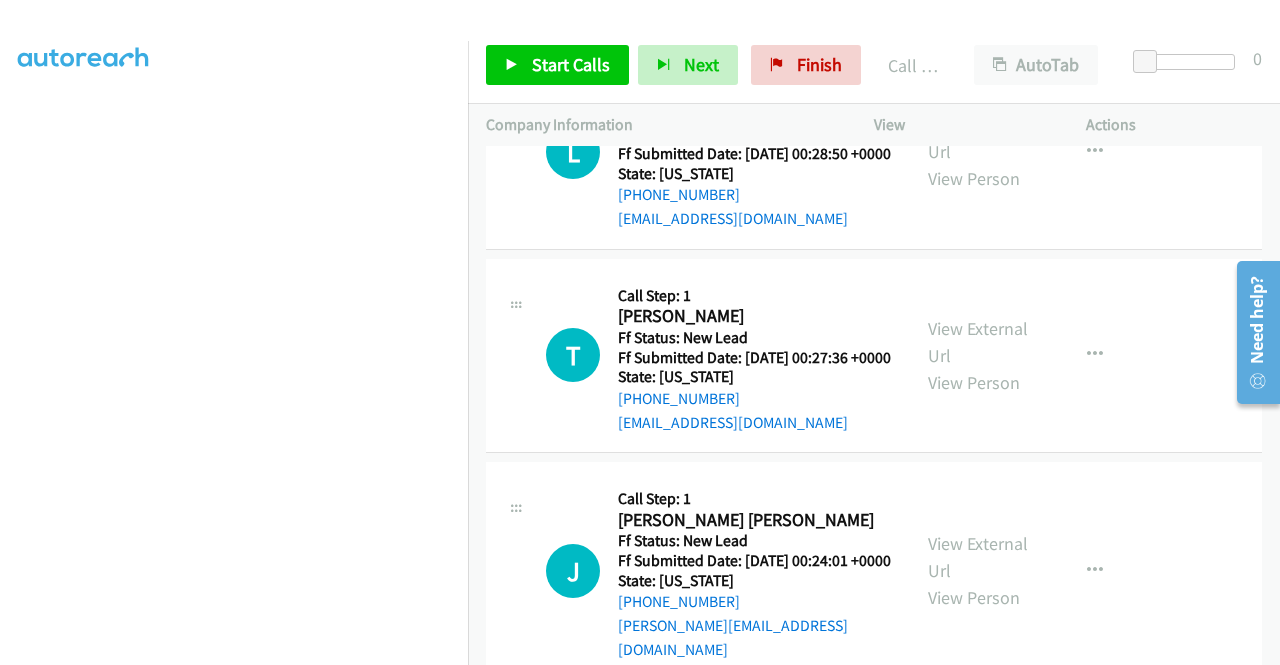 click on "View External Url" at bounding box center [978, -65] 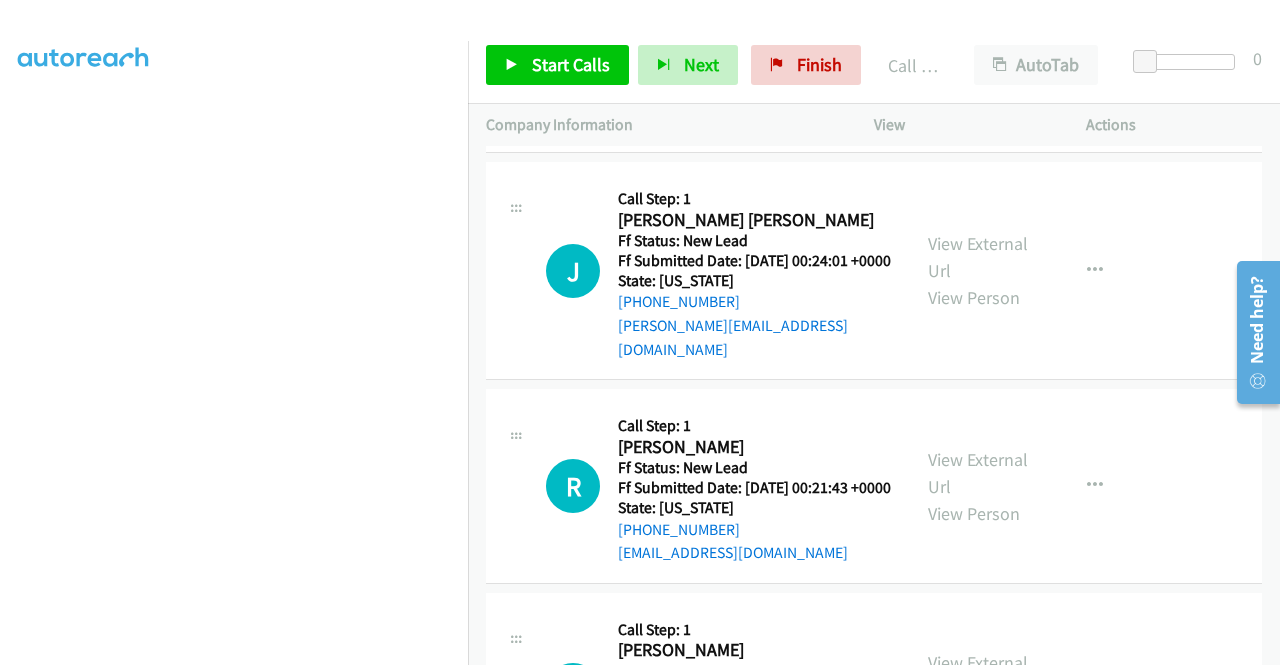 scroll, scrollTop: 10576, scrollLeft: 0, axis: vertical 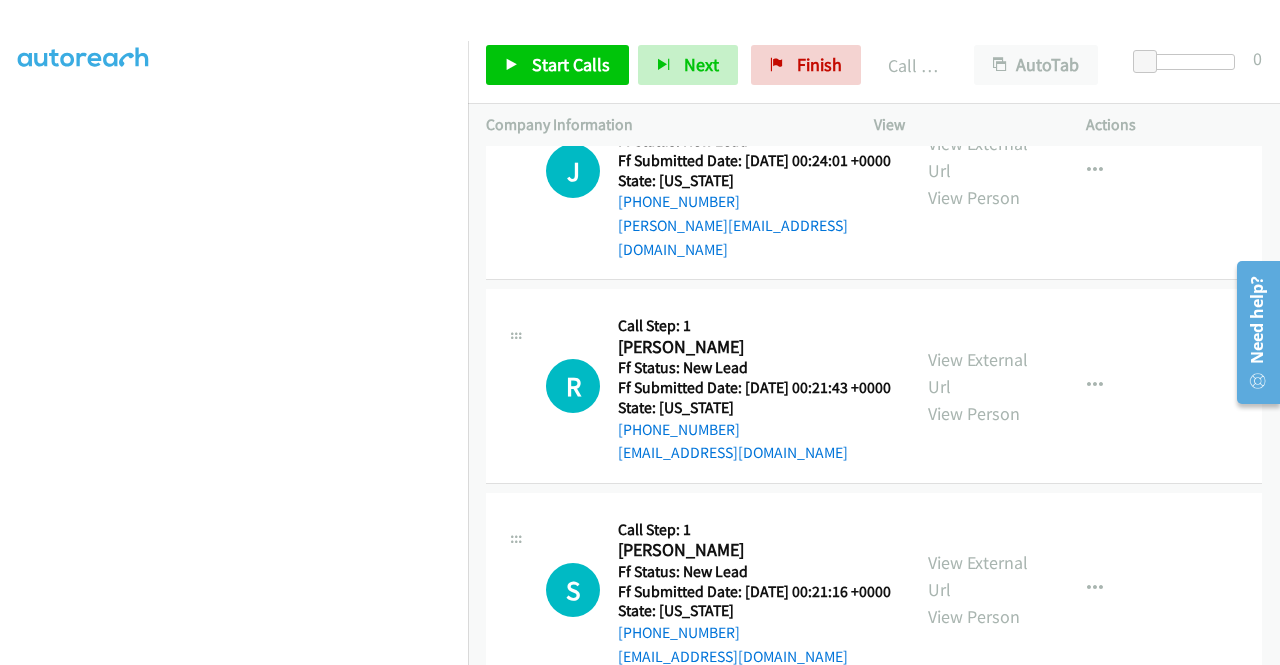 click on "View External Url" at bounding box center (978, -58) 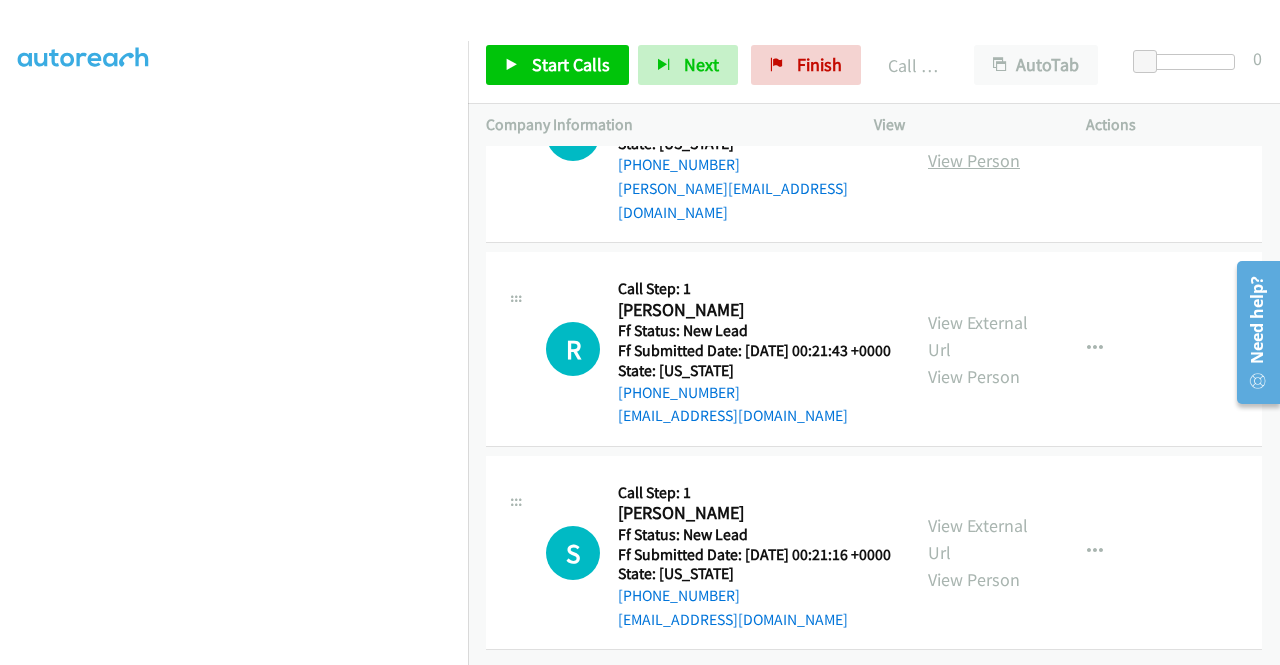 scroll, scrollTop: 10976, scrollLeft: 0, axis: vertical 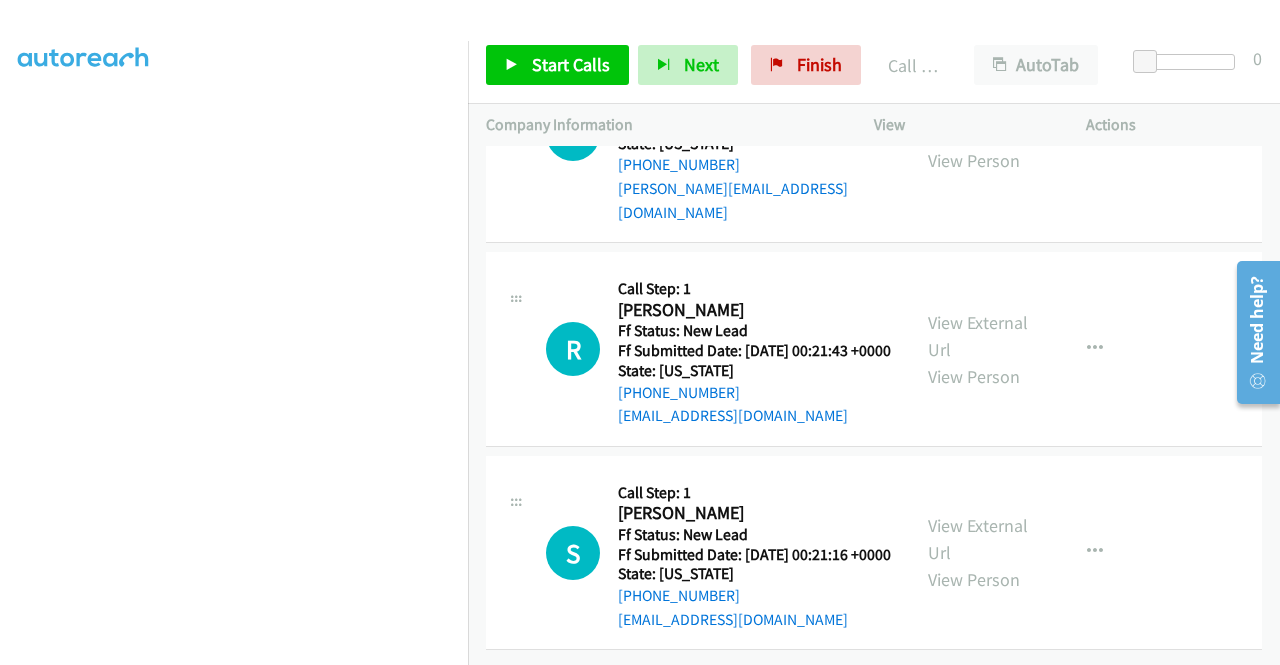 click on "View External Url" at bounding box center [978, 120] 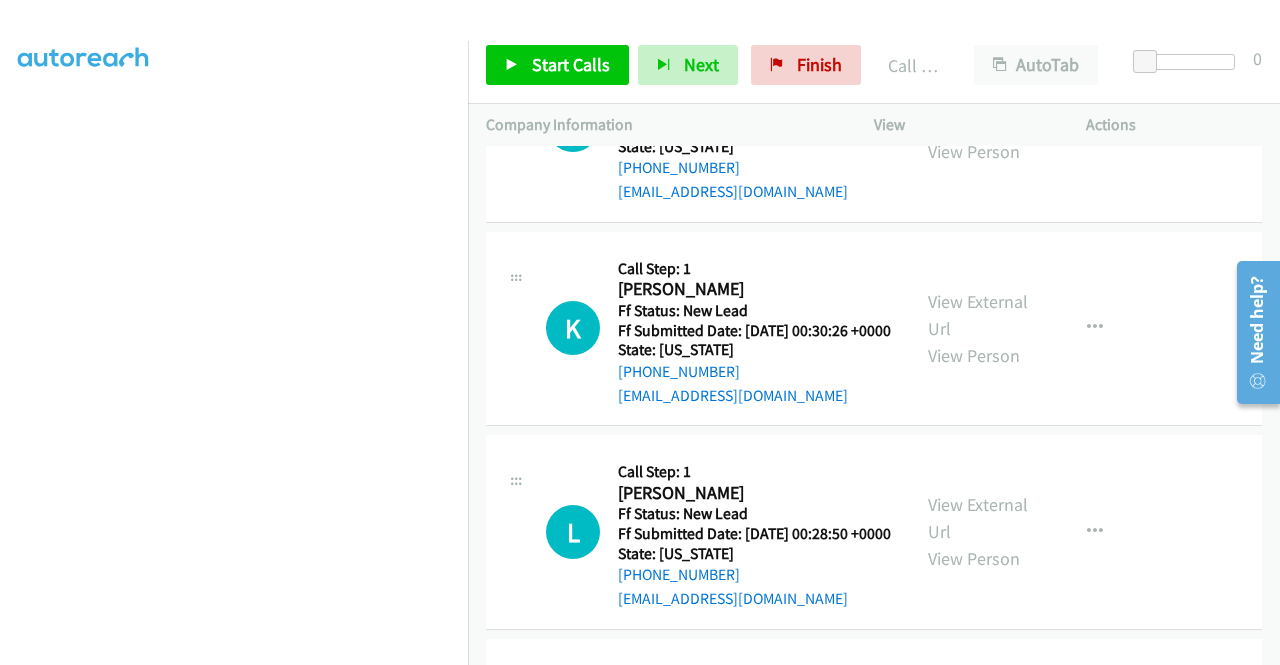 scroll, scrollTop: 9976, scrollLeft: 0, axis: vertical 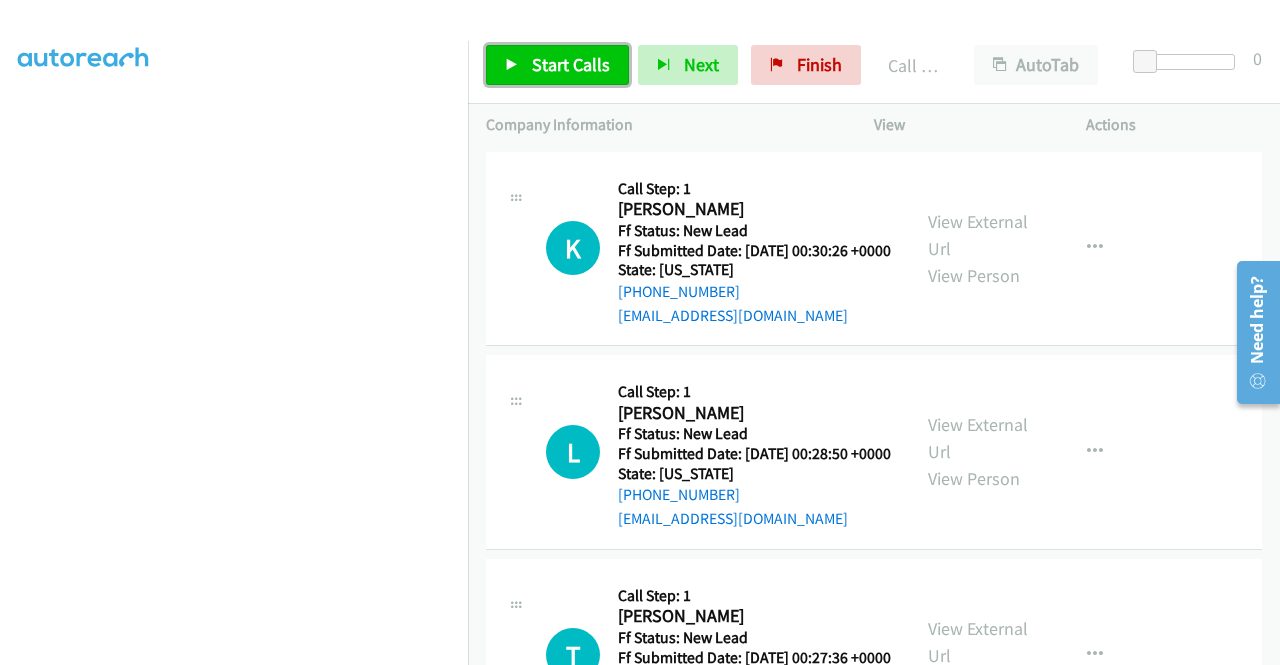 click on "Start Calls" at bounding box center [571, 64] 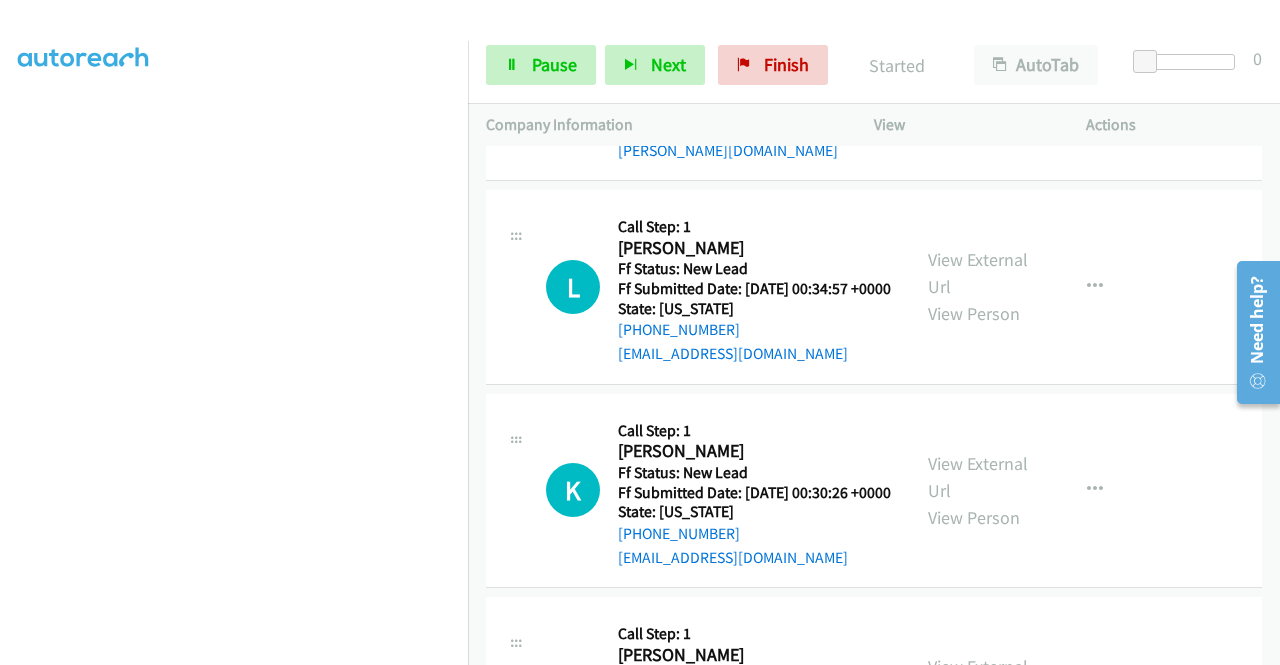 scroll, scrollTop: 9776, scrollLeft: 0, axis: vertical 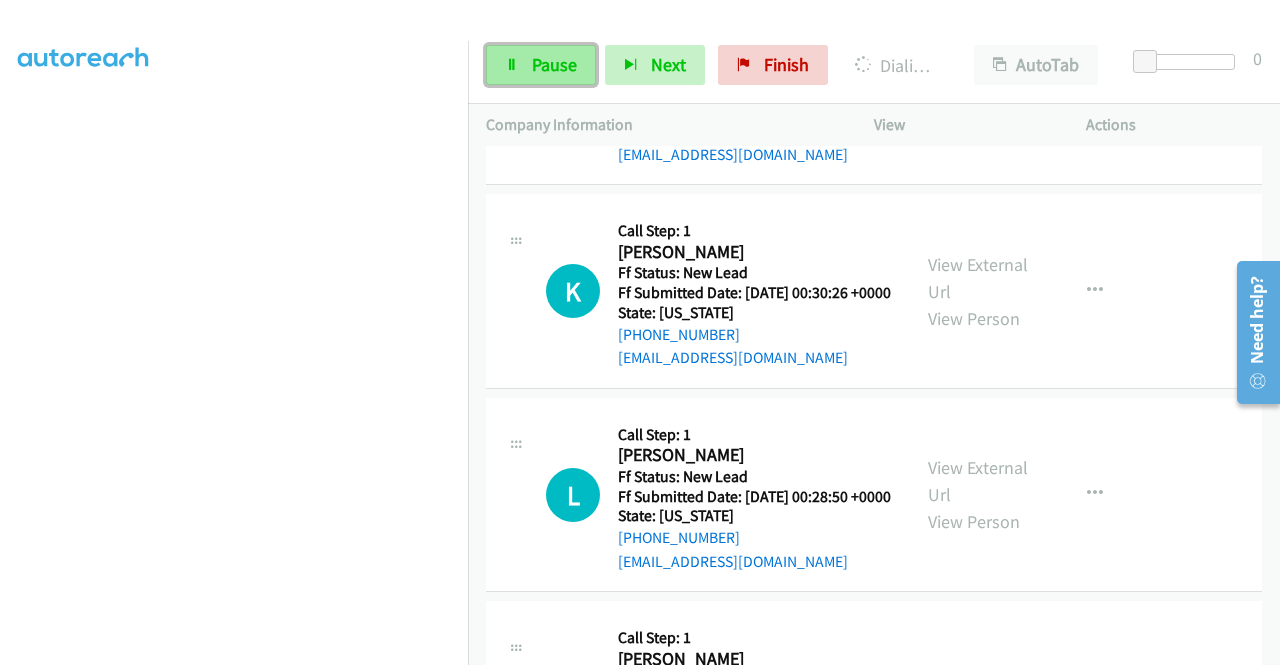 click at bounding box center [512, 66] 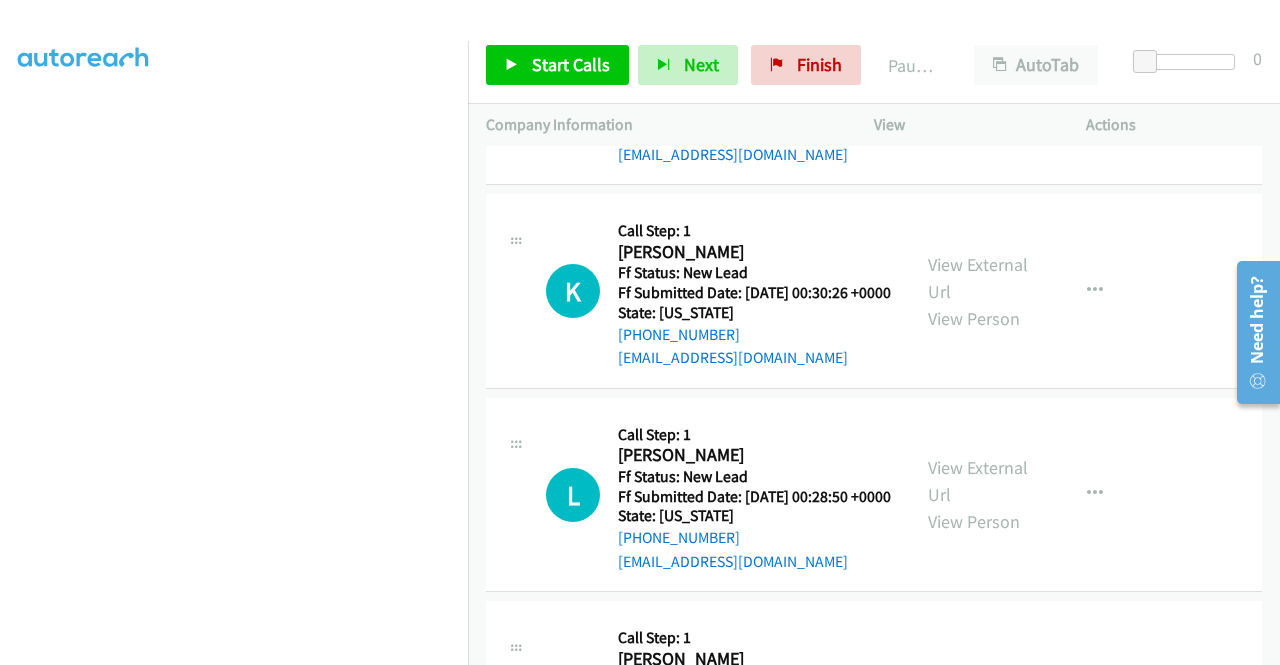 scroll, scrollTop: 456, scrollLeft: 0, axis: vertical 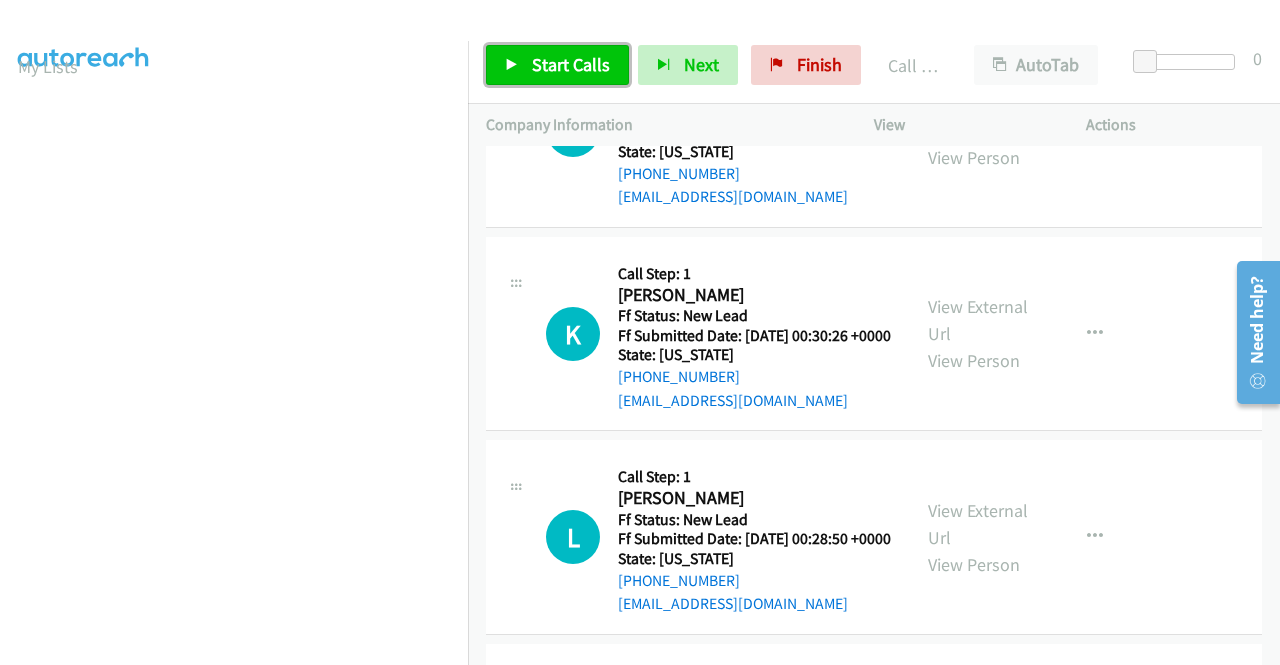 click on "Start Calls" at bounding box center [571, 64] 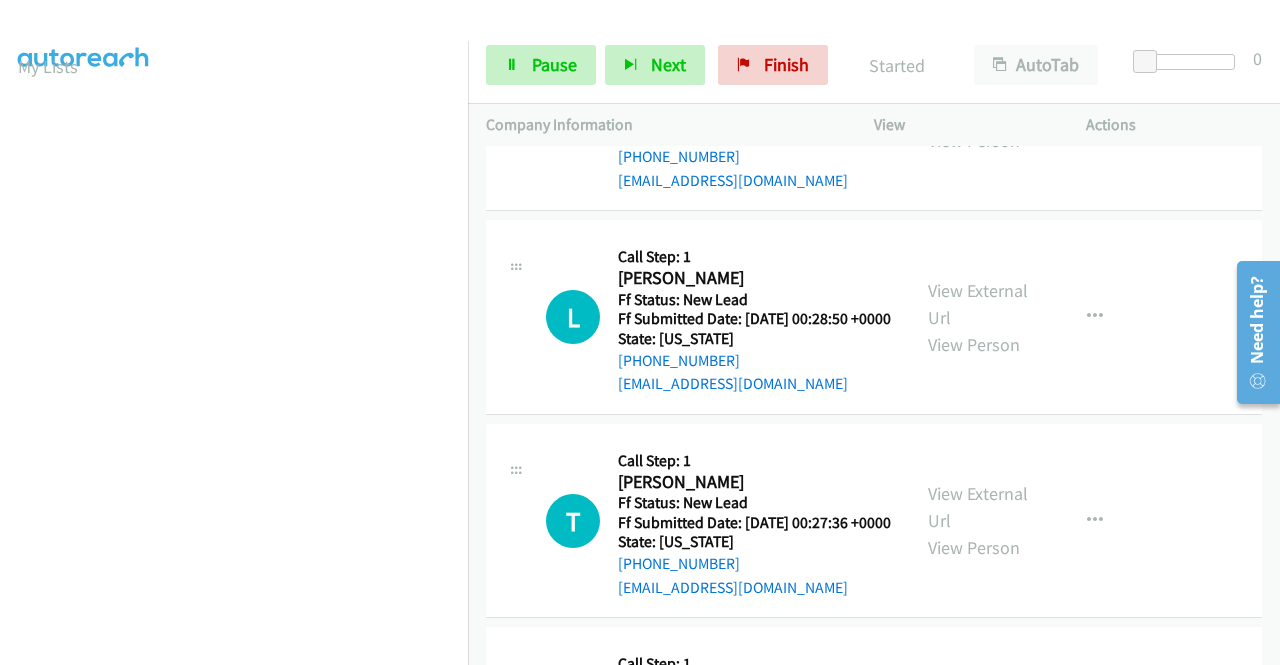 scroll, scrollTop: 10276, scrollLeft: 0, axis: vertical 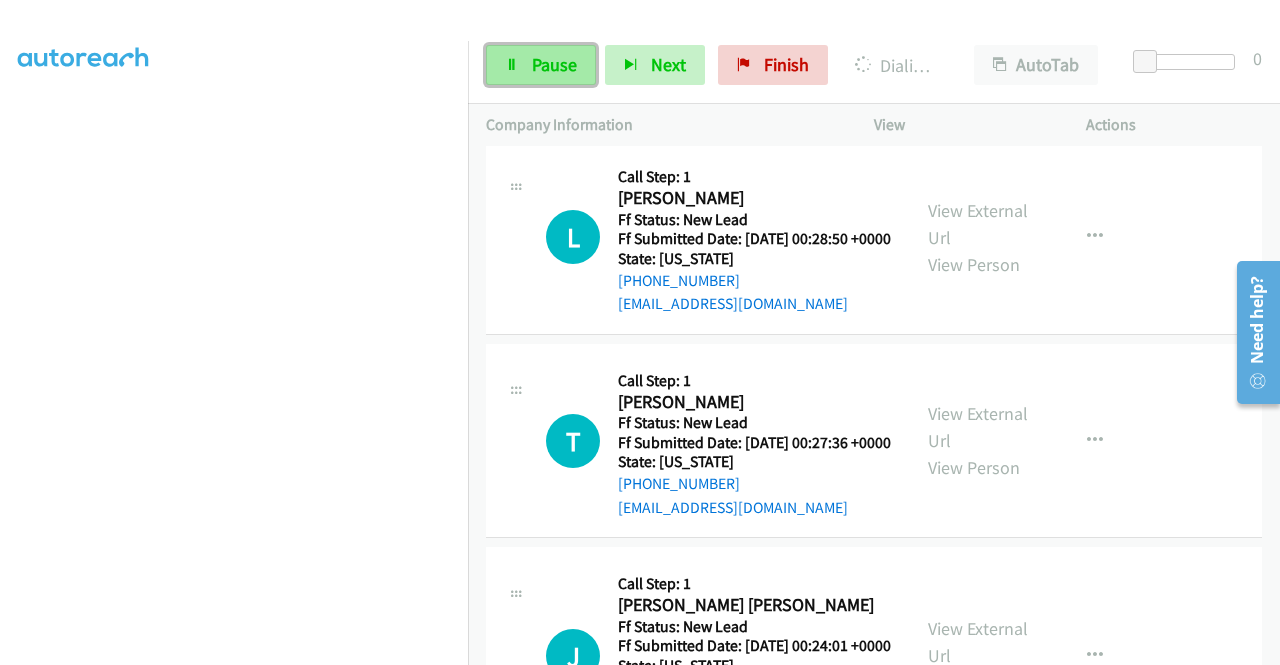 click on "Pause" at bounding box center [554, 64] 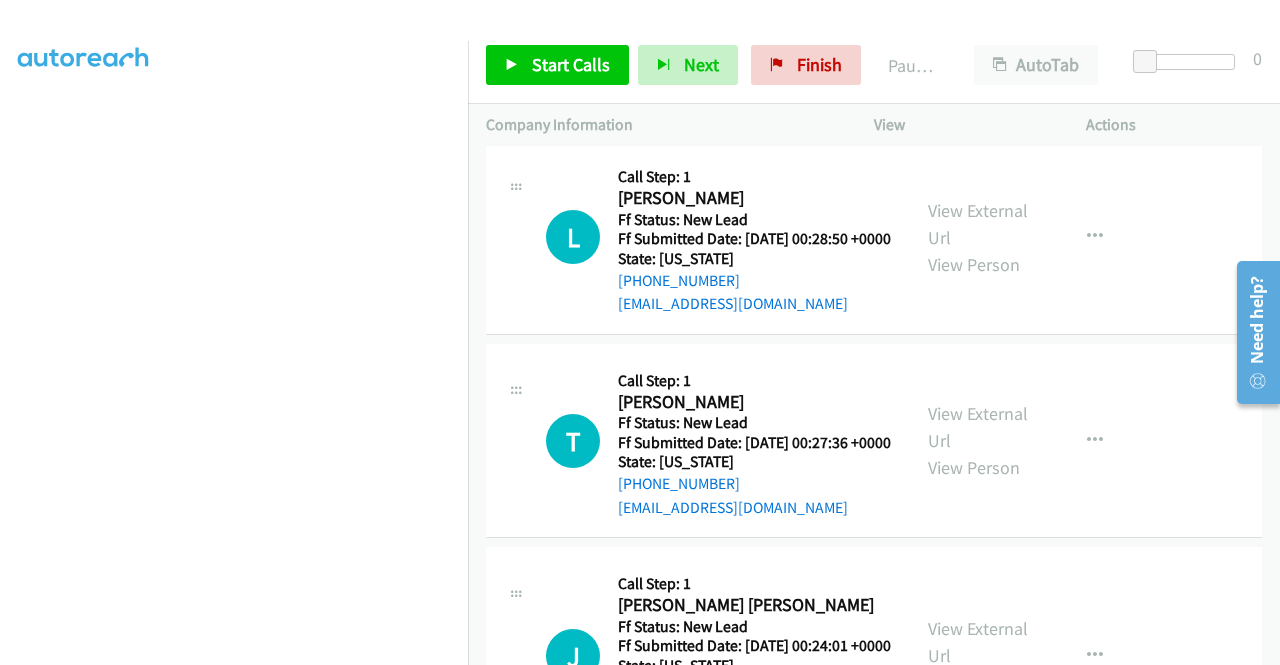 scroll, scrollTop: 456, scrollLeft: 0, axis: vertical 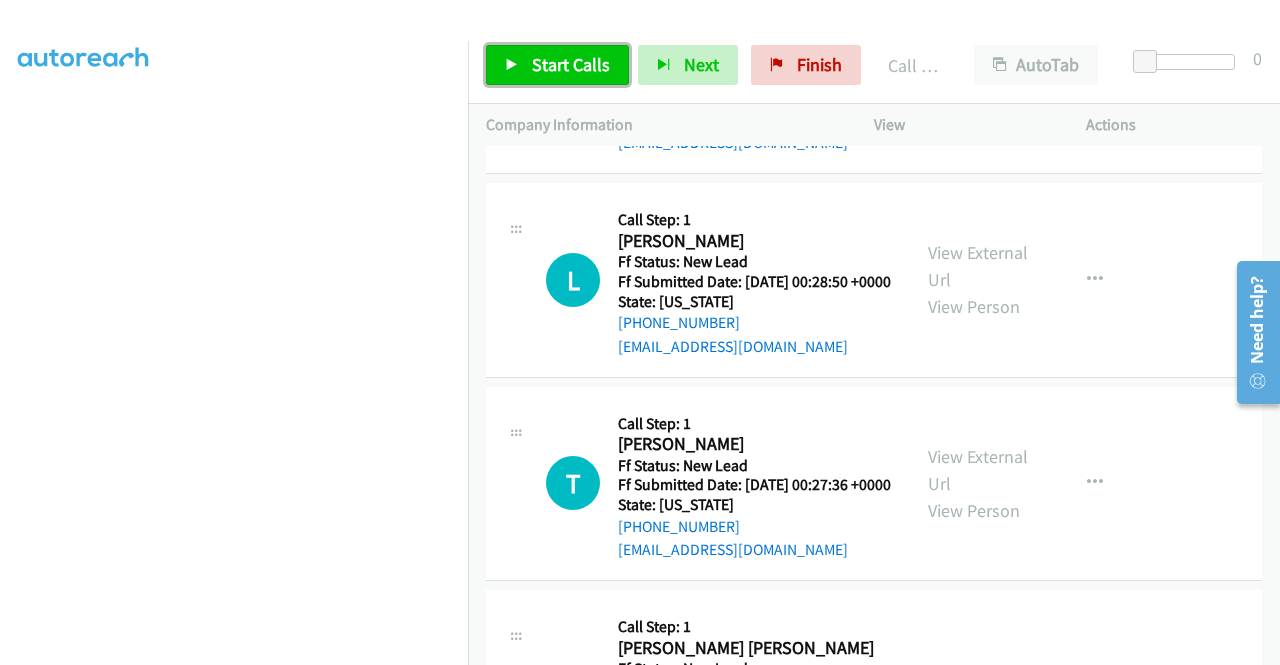 click on "Start Calls" at bounding box center [571, 64] 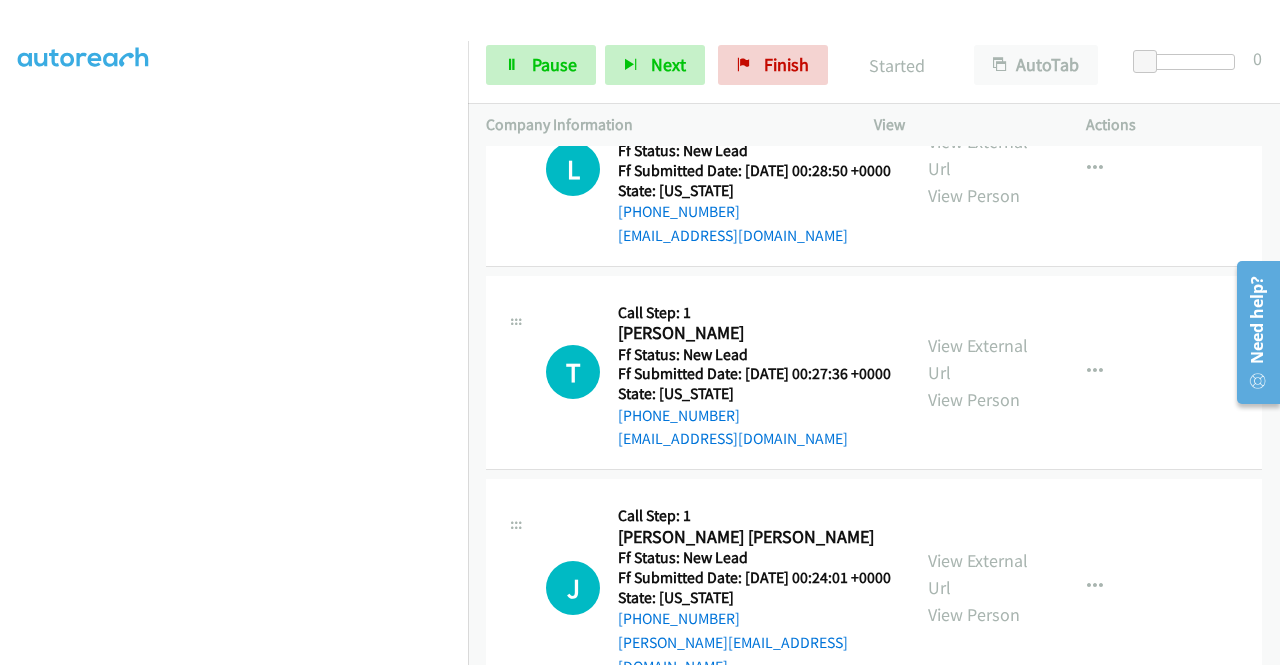 scroll, scrollTop: 10476, scrollLeft: 0, axis: vertical 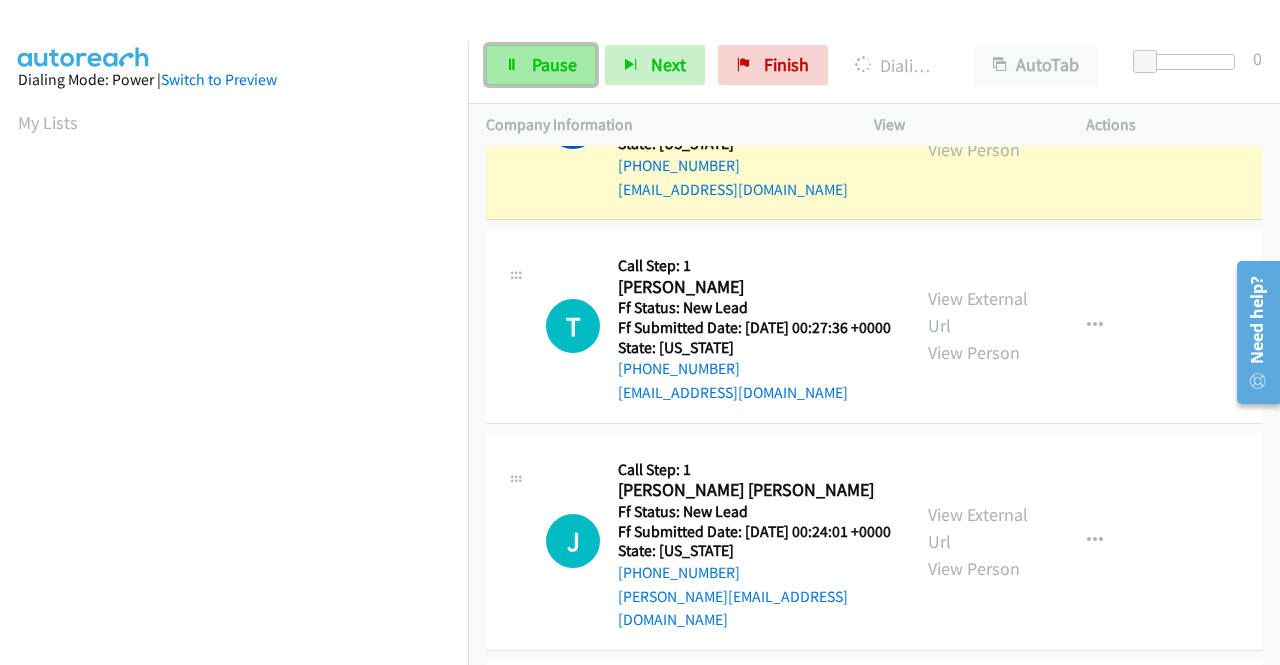 click on "Pause" at bounding box center [554, 64] 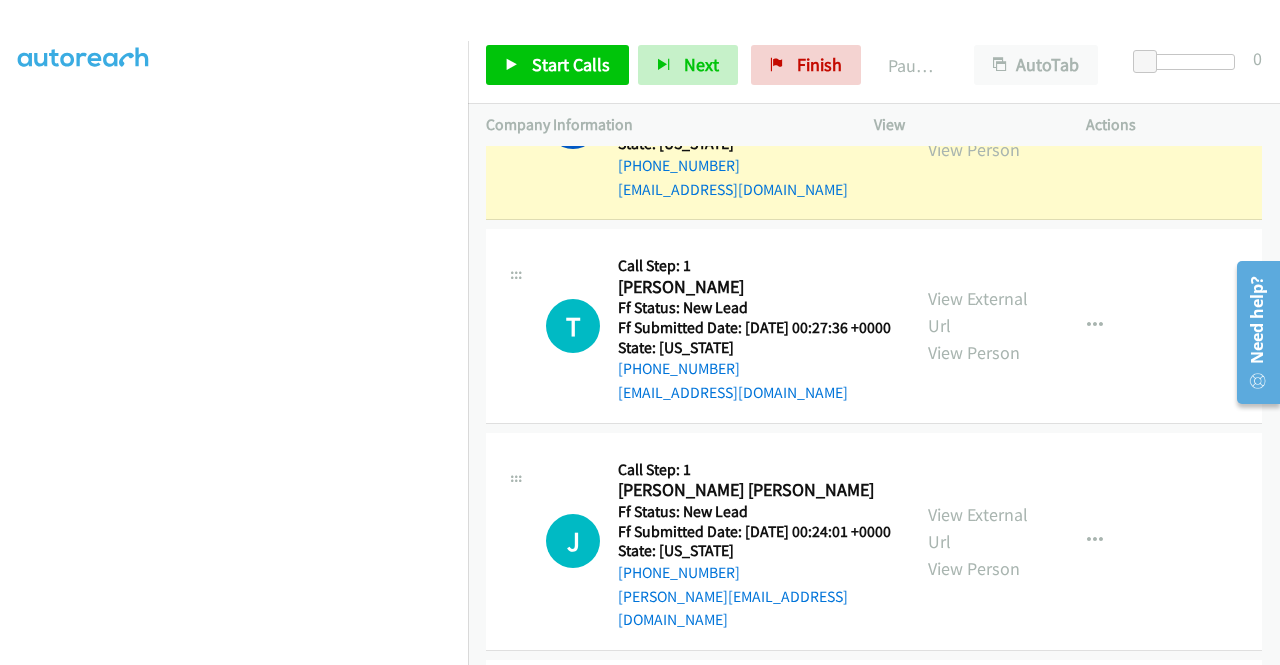 scroll, scrollTop: 456, scrollLeft: 0, axis: vertical 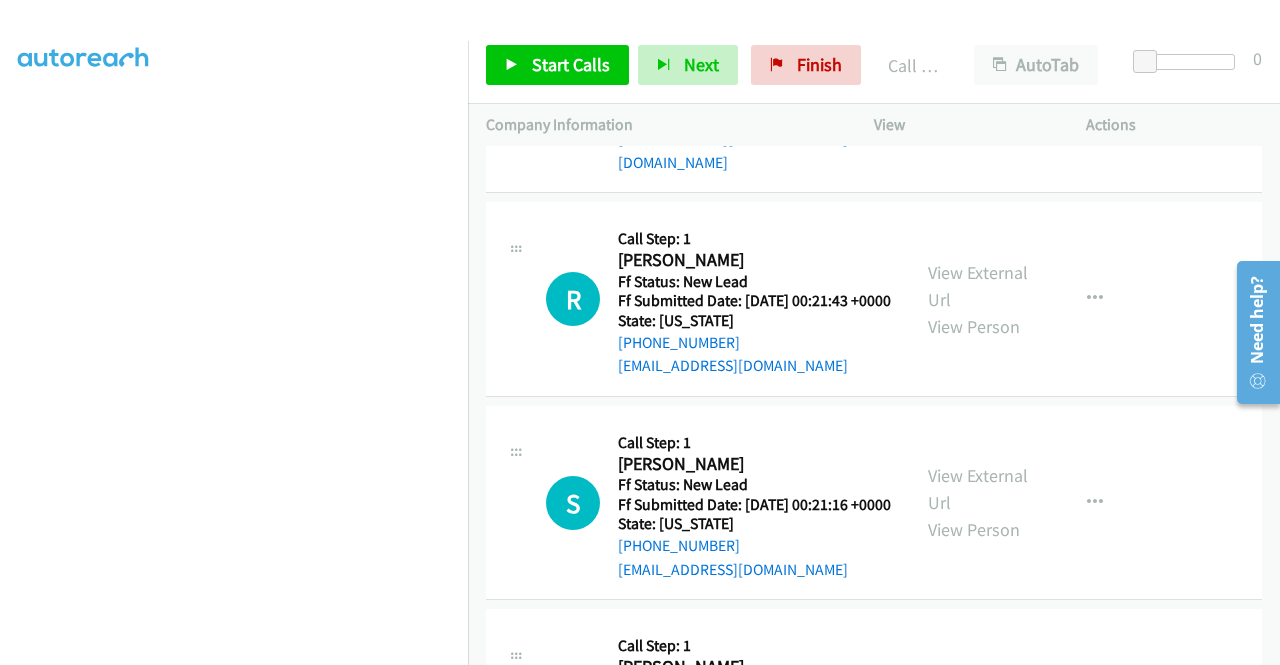 drag, startPoint x: 758, startPoint y: 336, endPoint x: 614, endPoint y: 345, distance: 144.28098 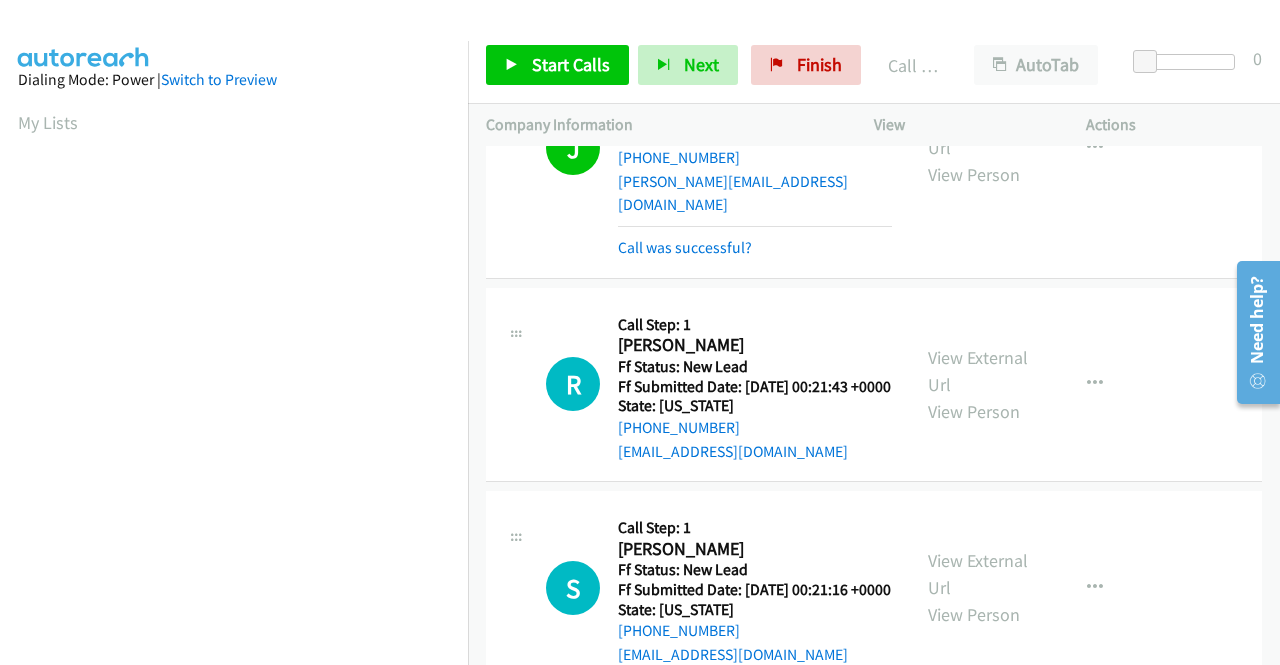 scroll, scrollTop: 456, scrollLeft: 0, axis: vertical 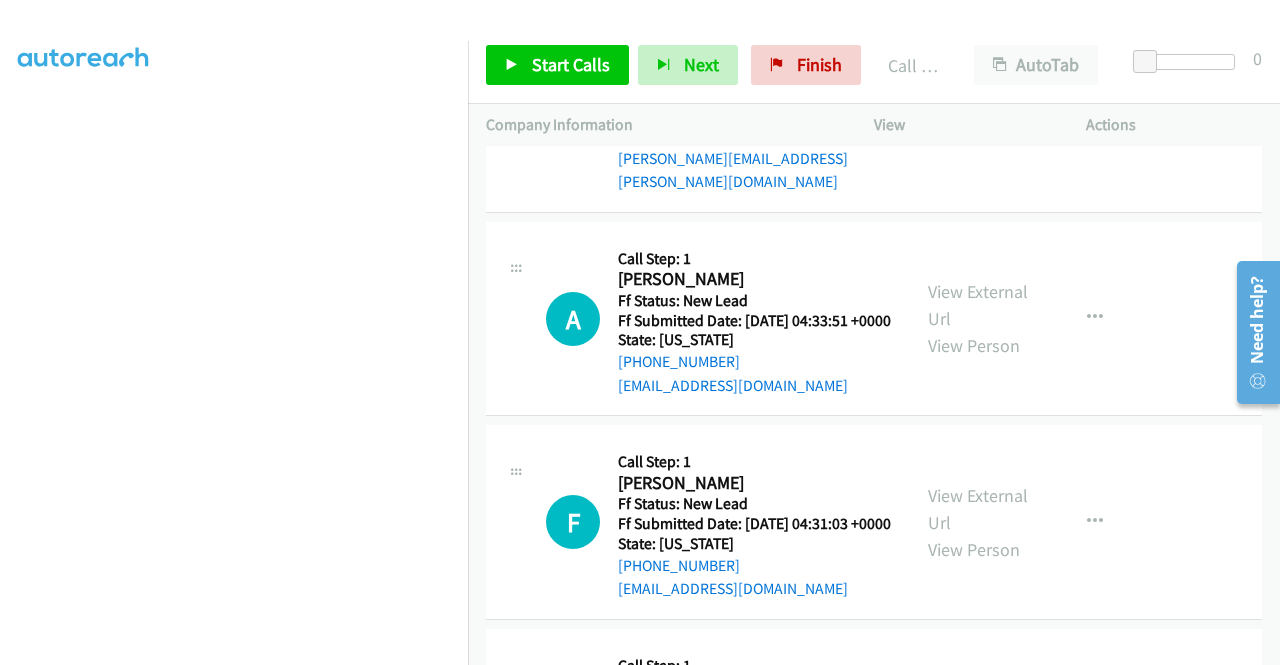 click on "Call was successful?" at bounding box center (685, -453) 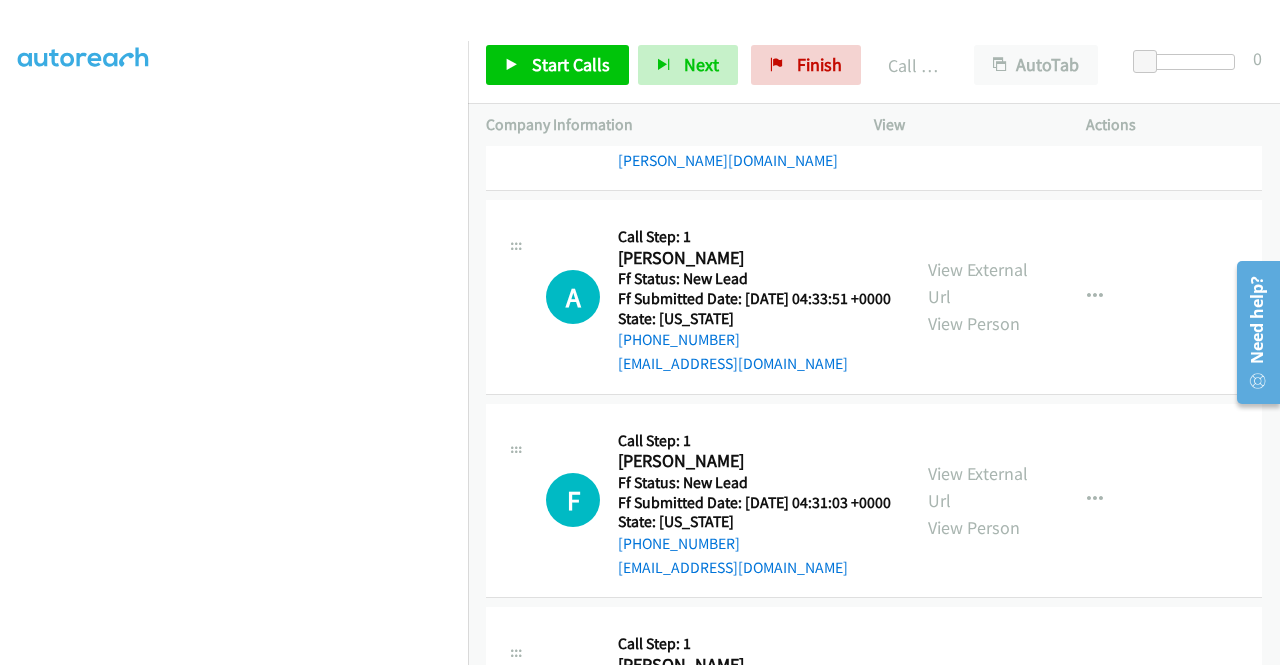 click on "View External Url" at bounding box center [978, -351] 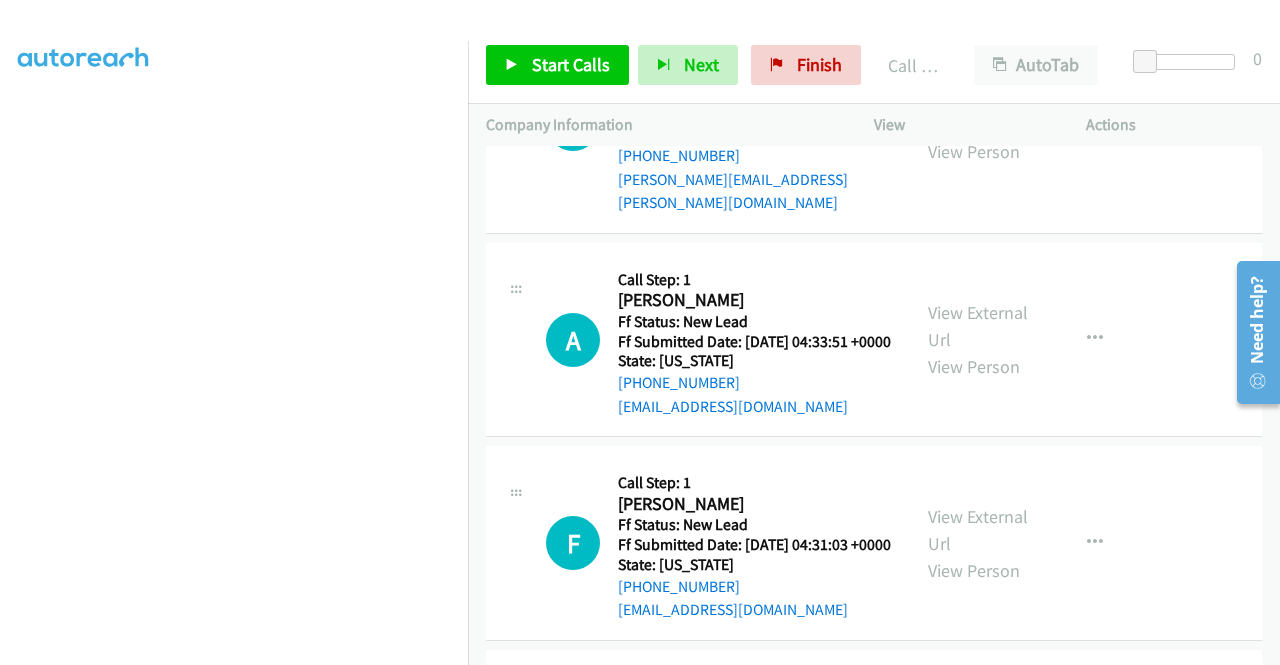 scroll, scrollTop: 456, scrollLeft: 0, axis: vertical 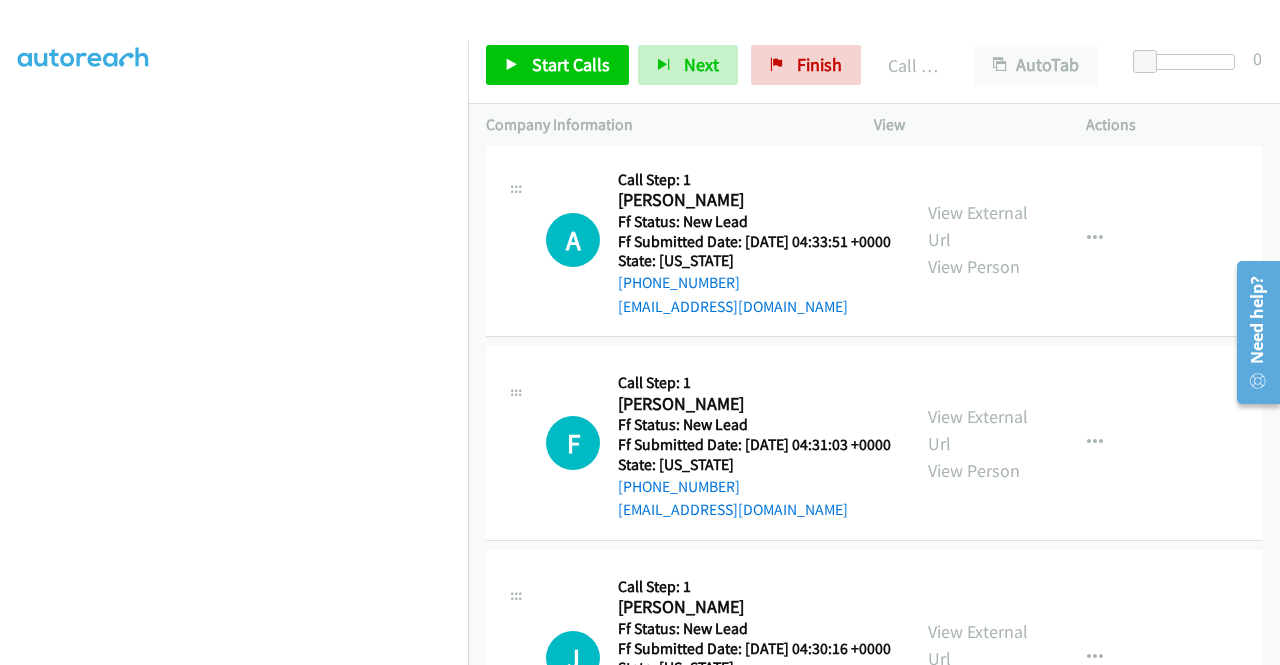 click on "Call was successful?" at bounding box center [685, -328] 